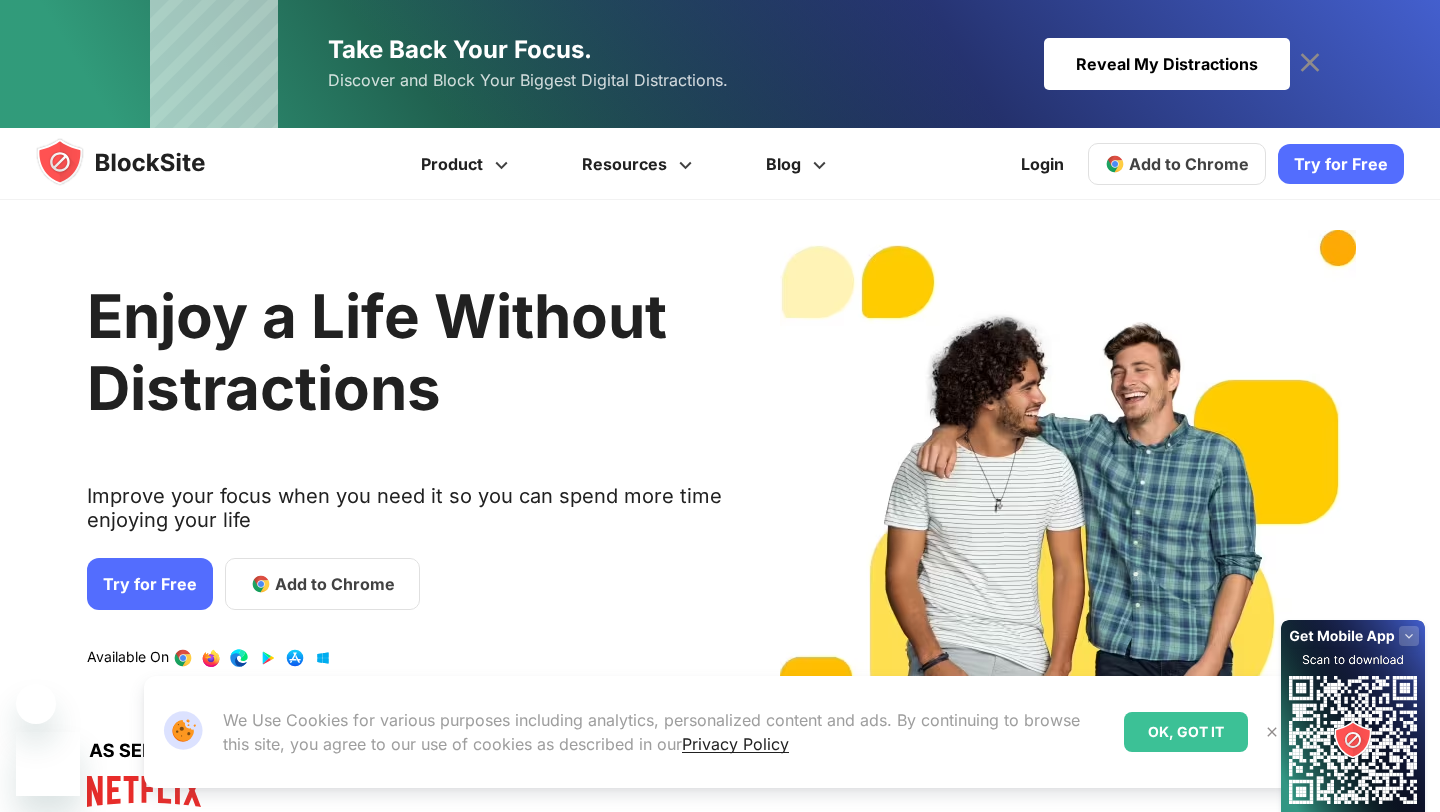 scroll, scrollTop: 0, scrollLeft: 0, axis: both 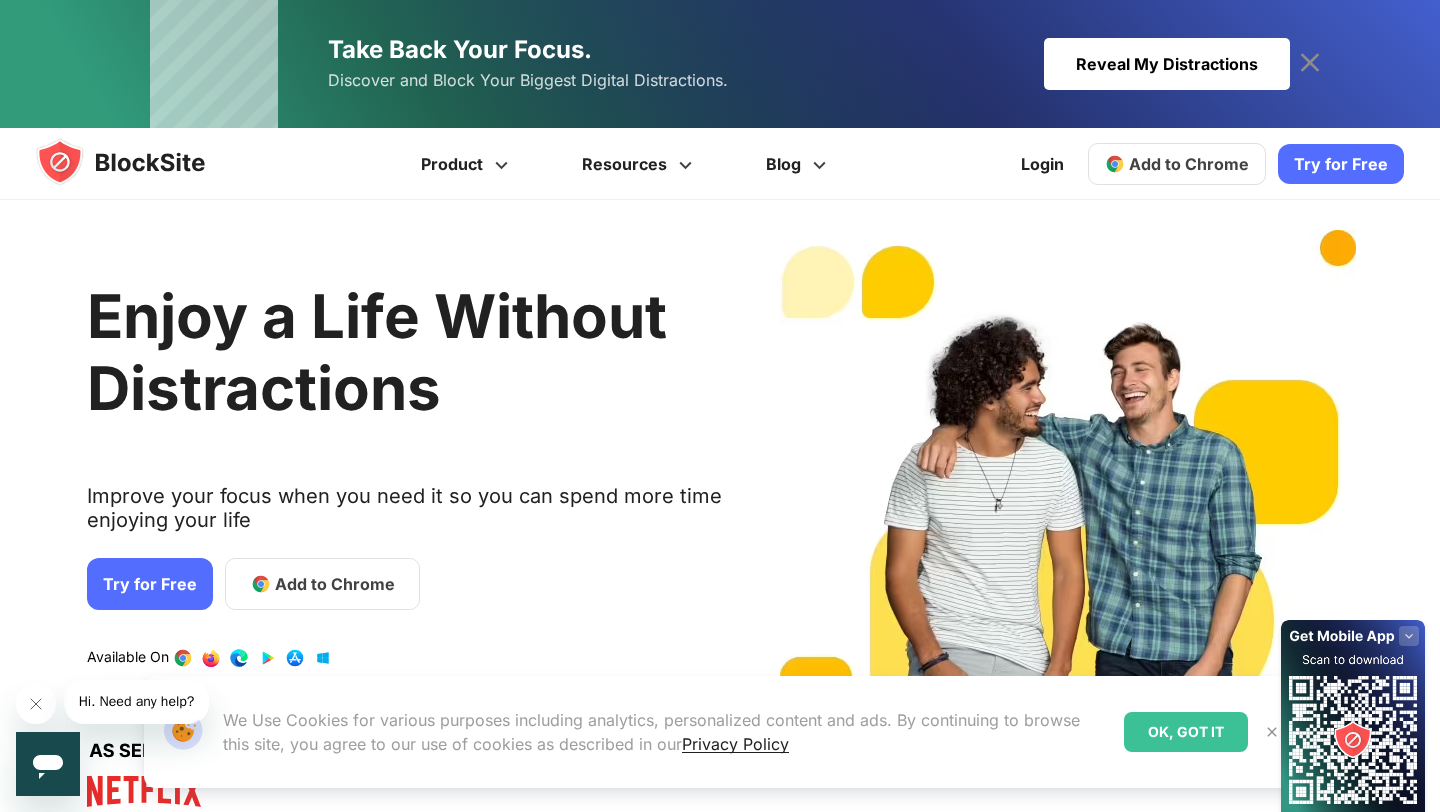 click on "Add to Chrome" at bounding box center (335, 584) 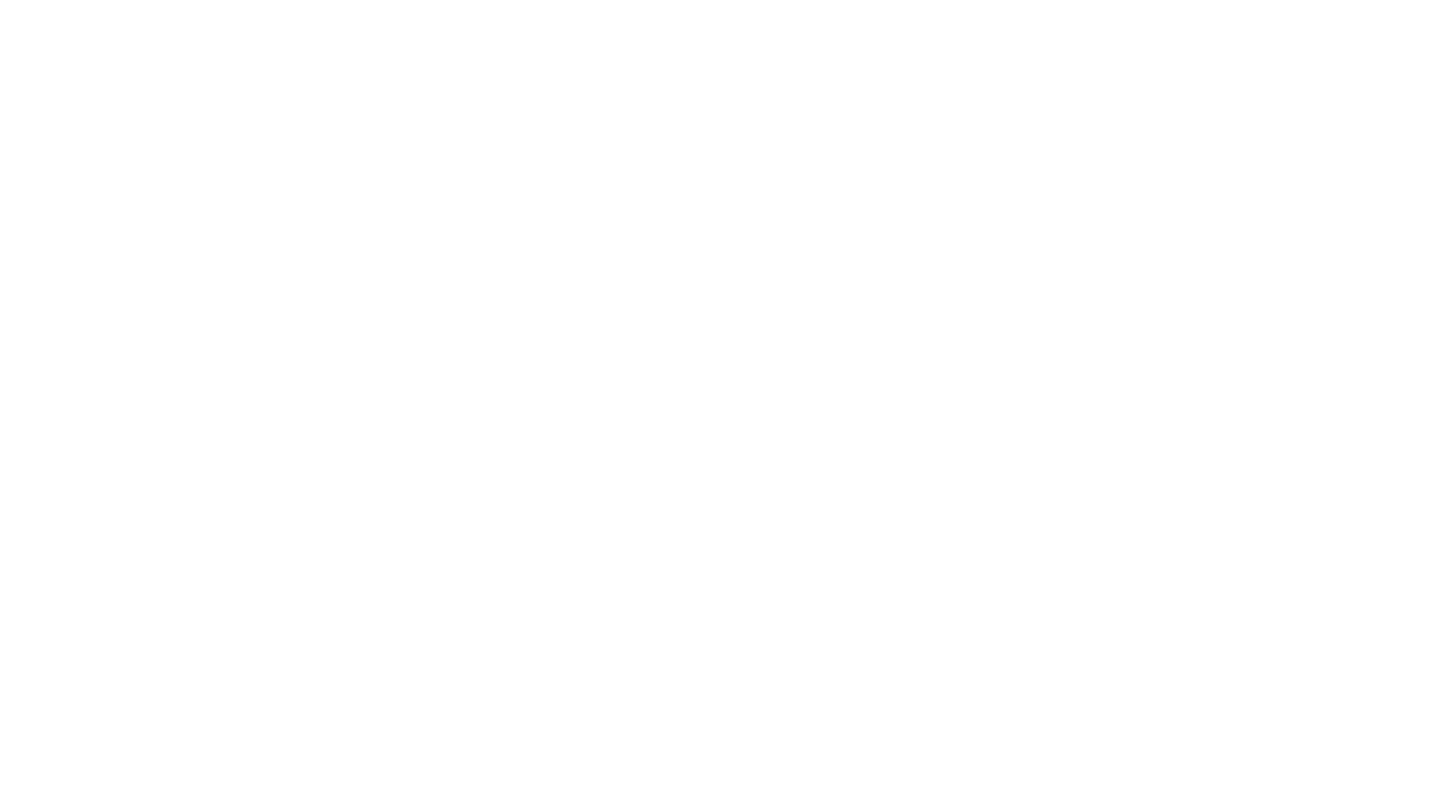 scroll, scrollTop: 0, scrollLeft: 0, axis: both 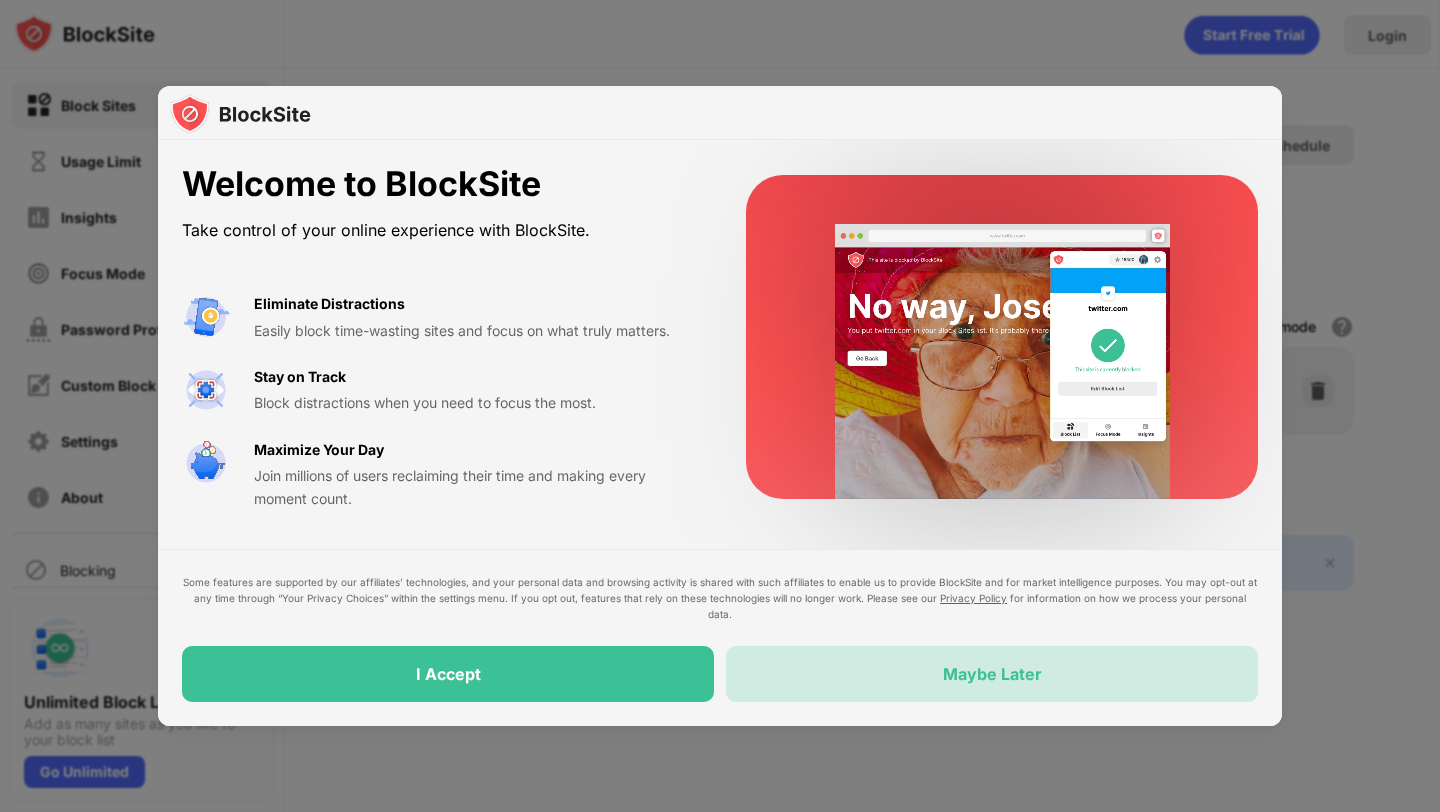 click on "Maybe Later" at bounding box center [992, 674] 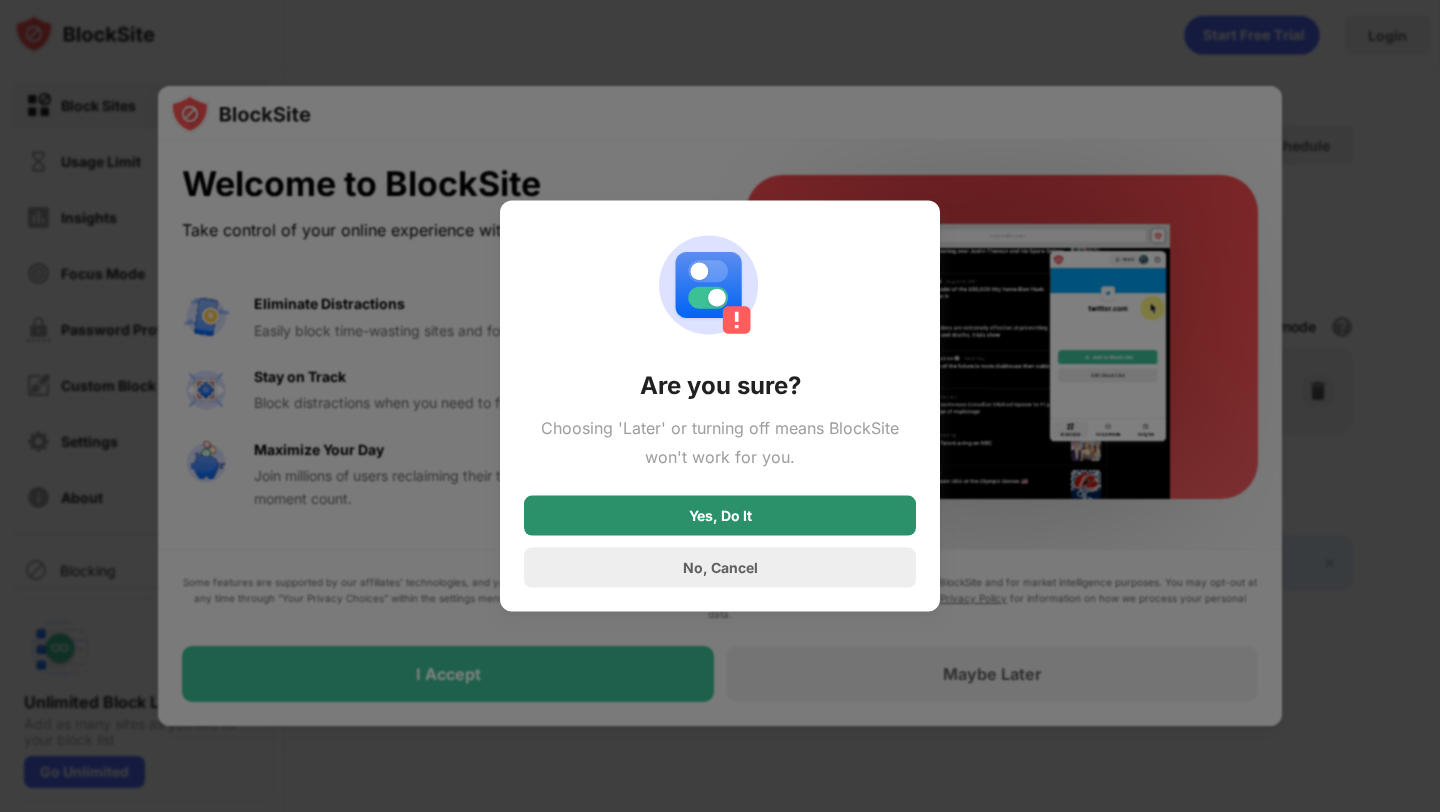 click on "Choosing 'Later' or turning off means BlockSite won't work for you." at bounding box center (720, 443) 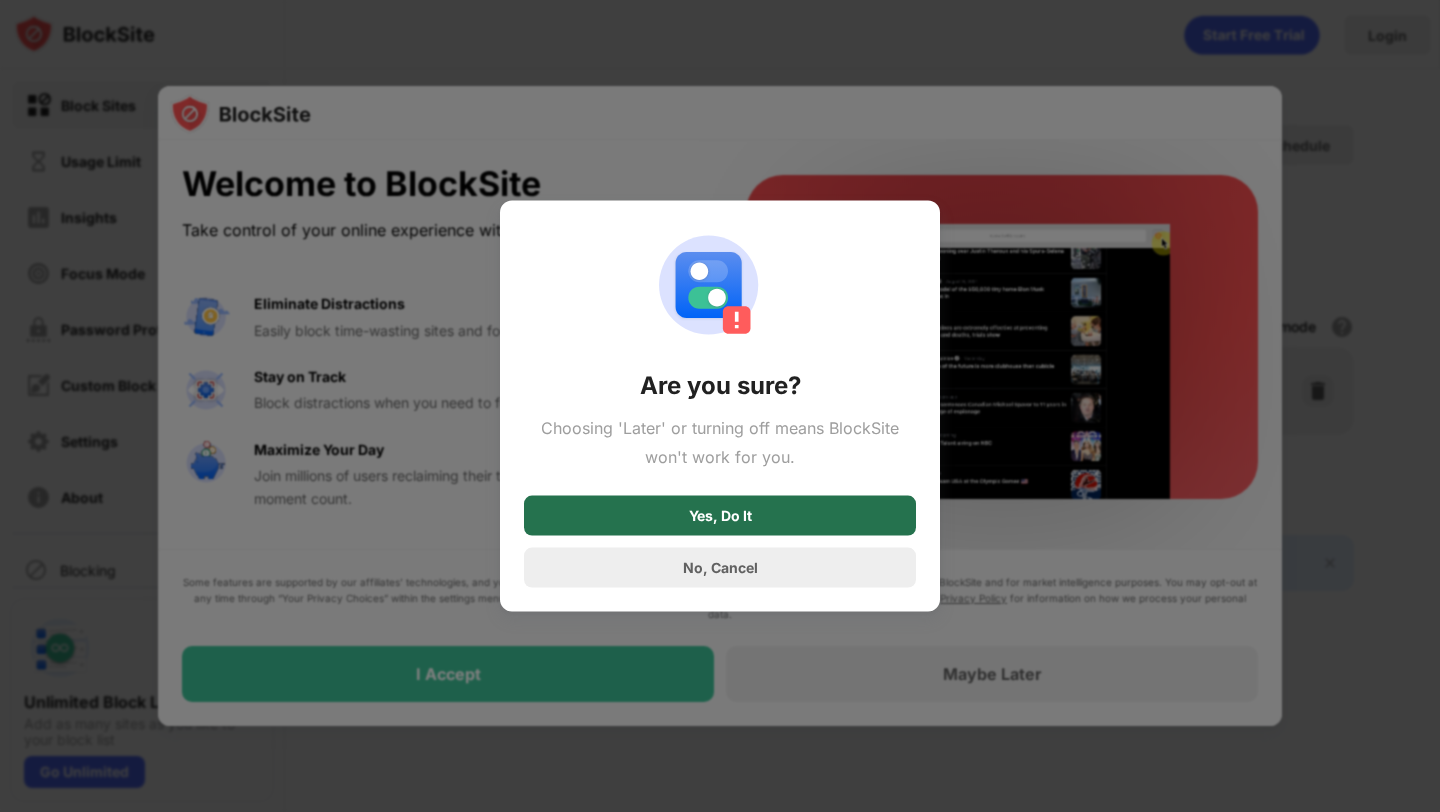 click on "Yes, Do It" at bounding box center (720, 515) 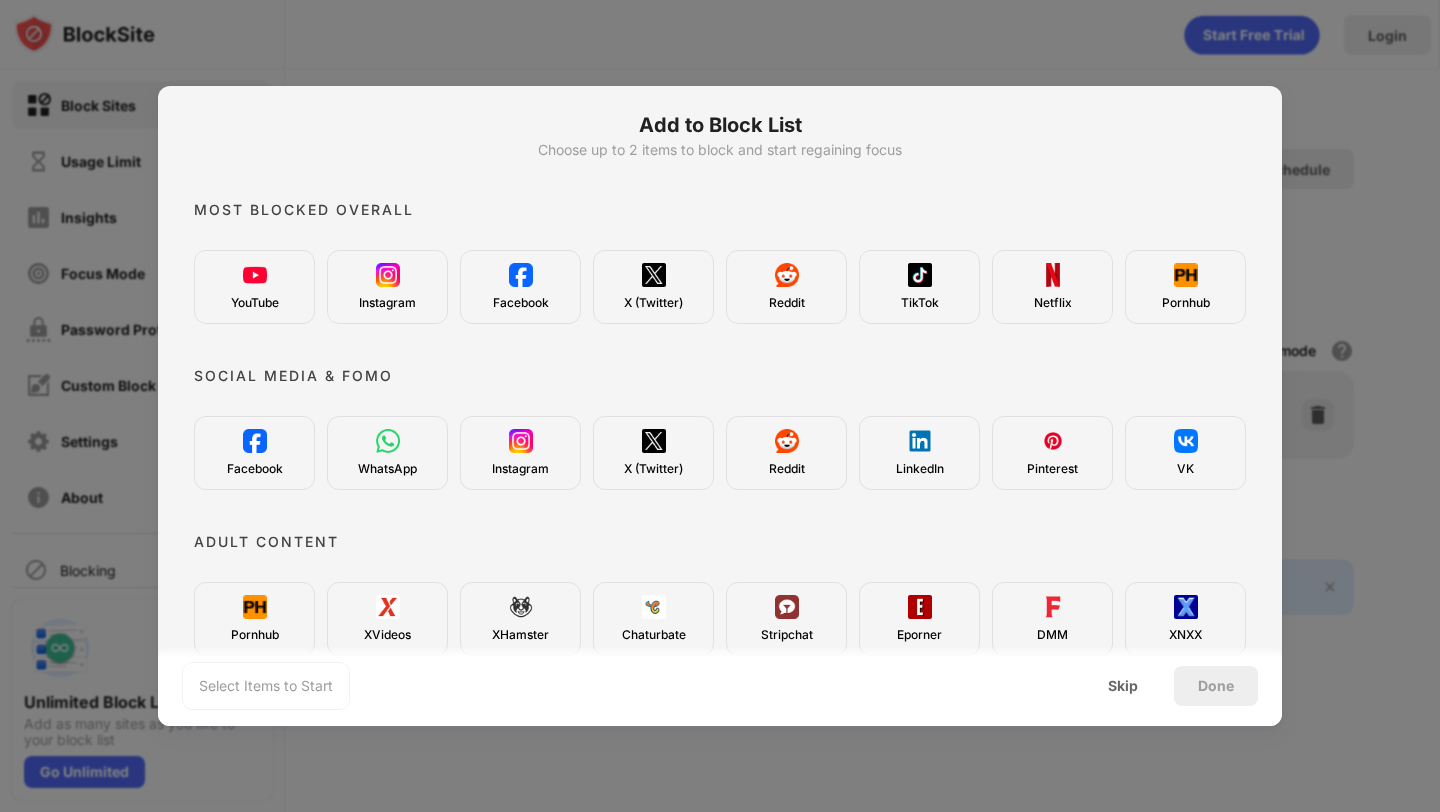 click on "Instagram" at bounding box center (387, 287) 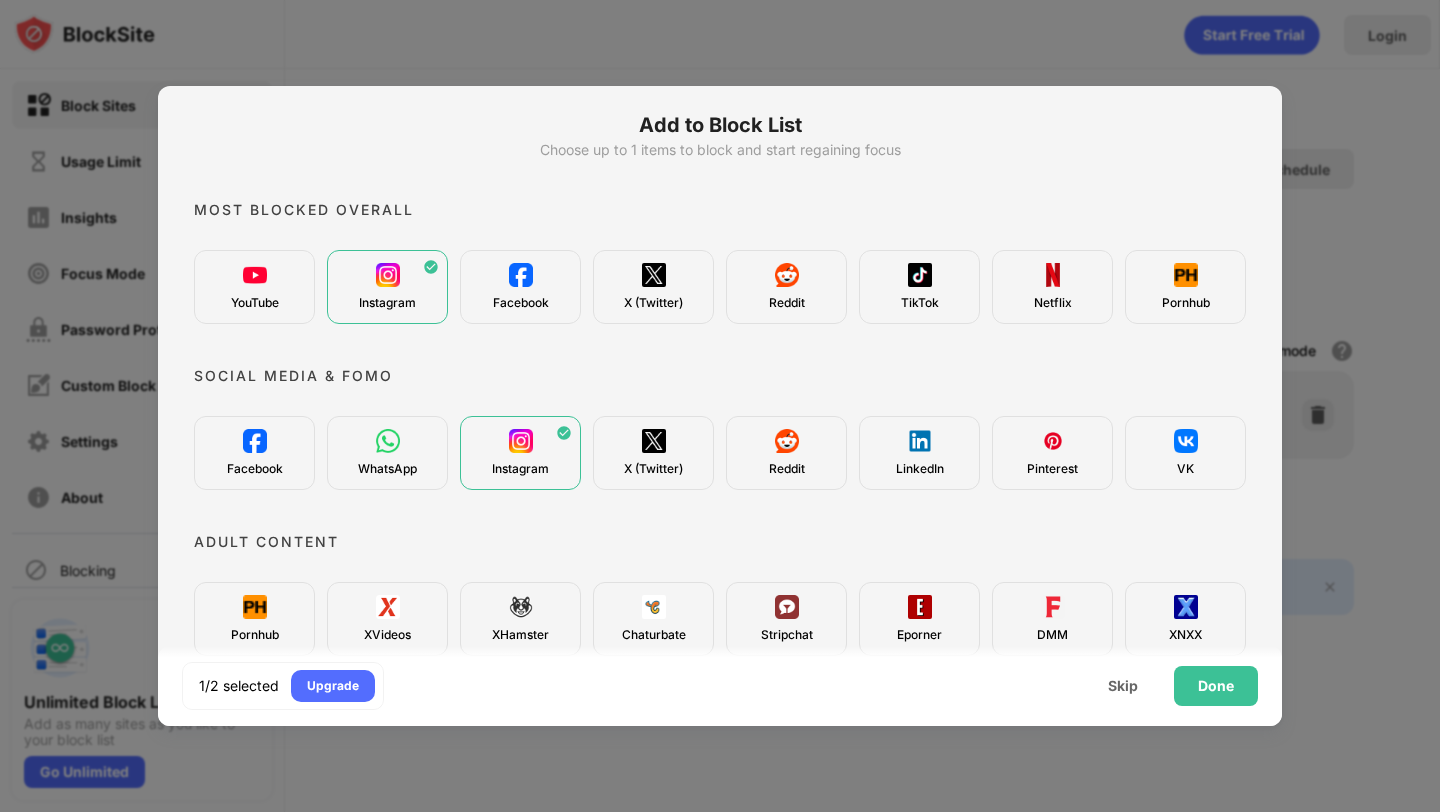 click on "X (Twitter)" at bounding box center [653, 303] 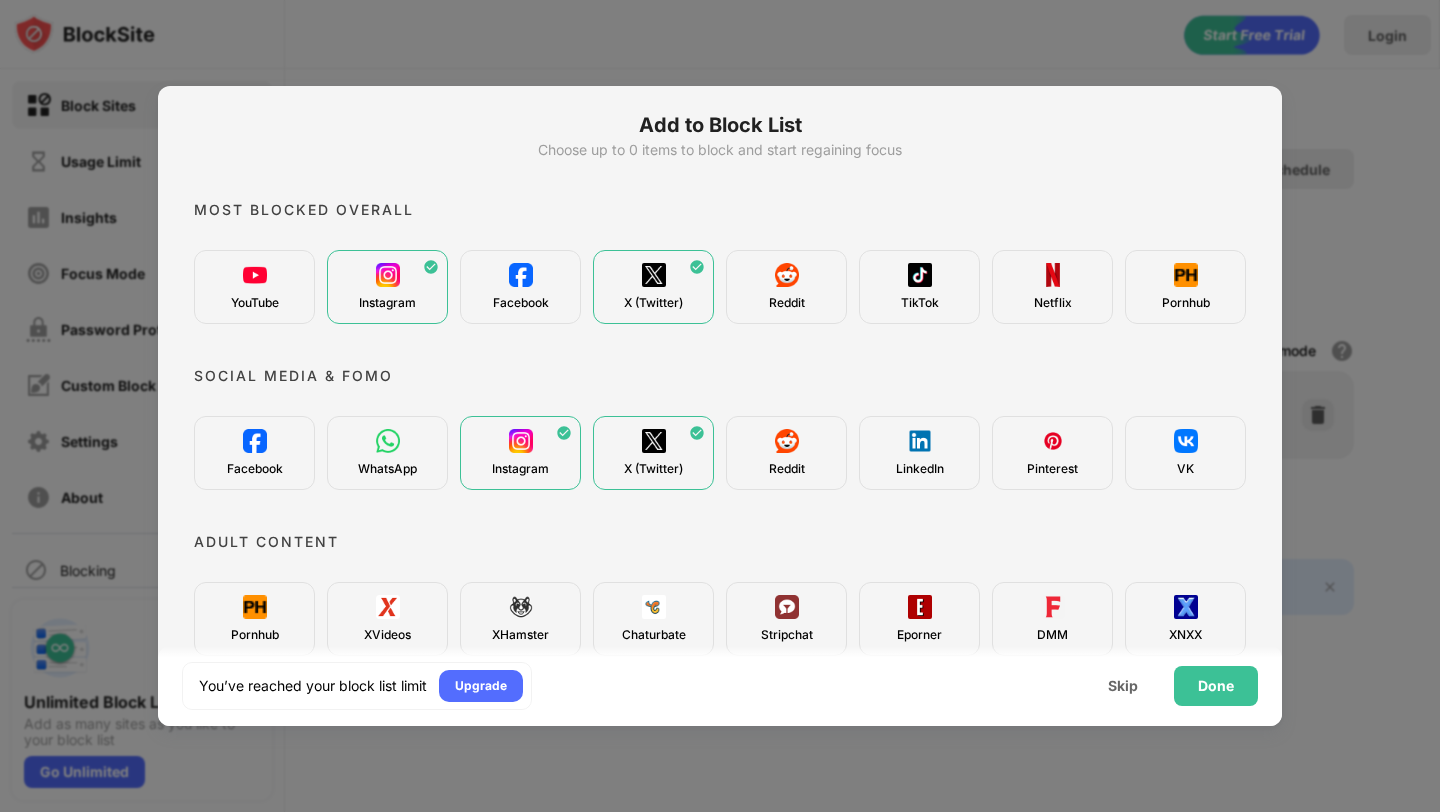 click on "Reddit" at bounding box center (786, 287) 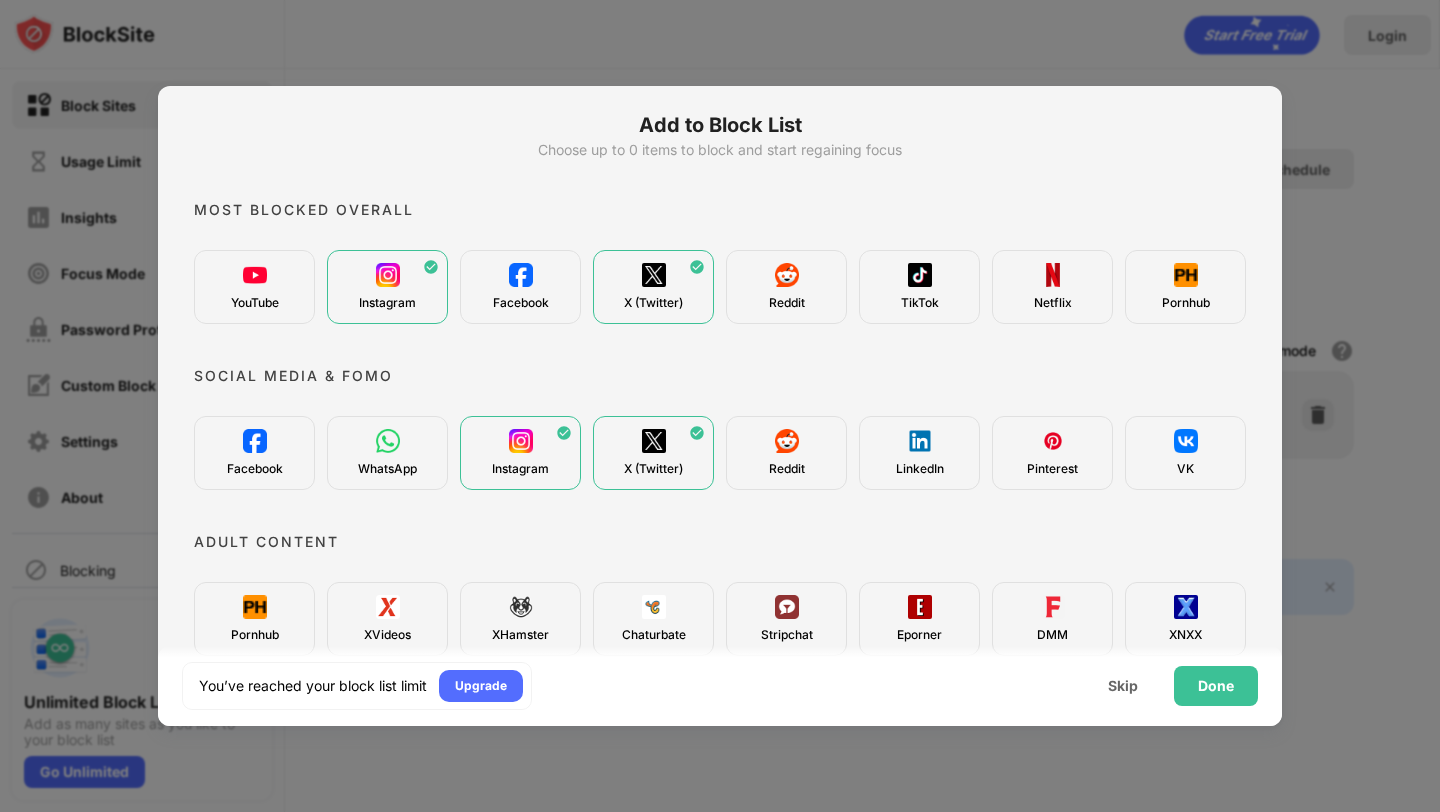 click on "TikTok" at bounding box center [920, 303] 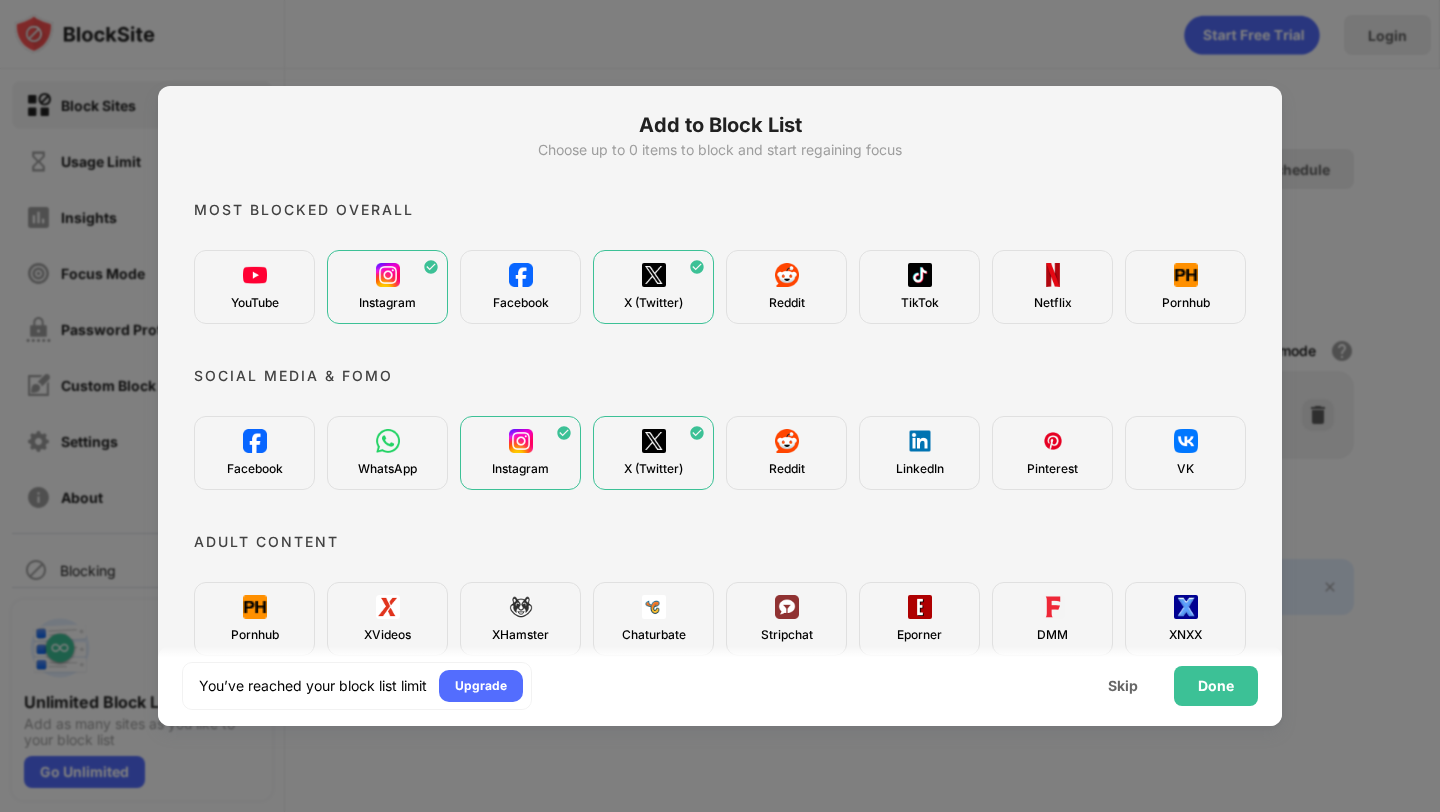 click on "Pornhub" at bounding box center [1186, 303] 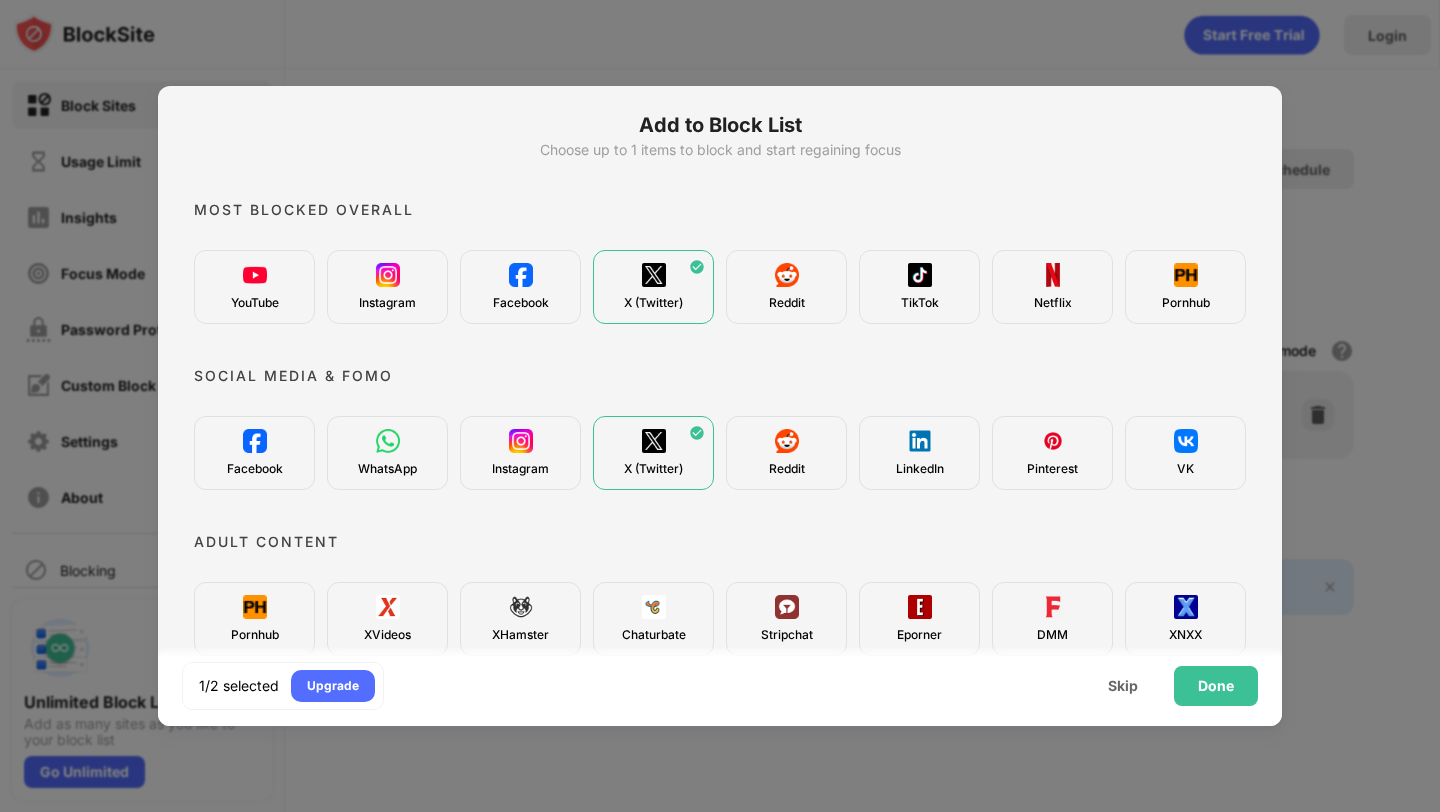 click on "Pornhub" at bounding box center [1185, 287] 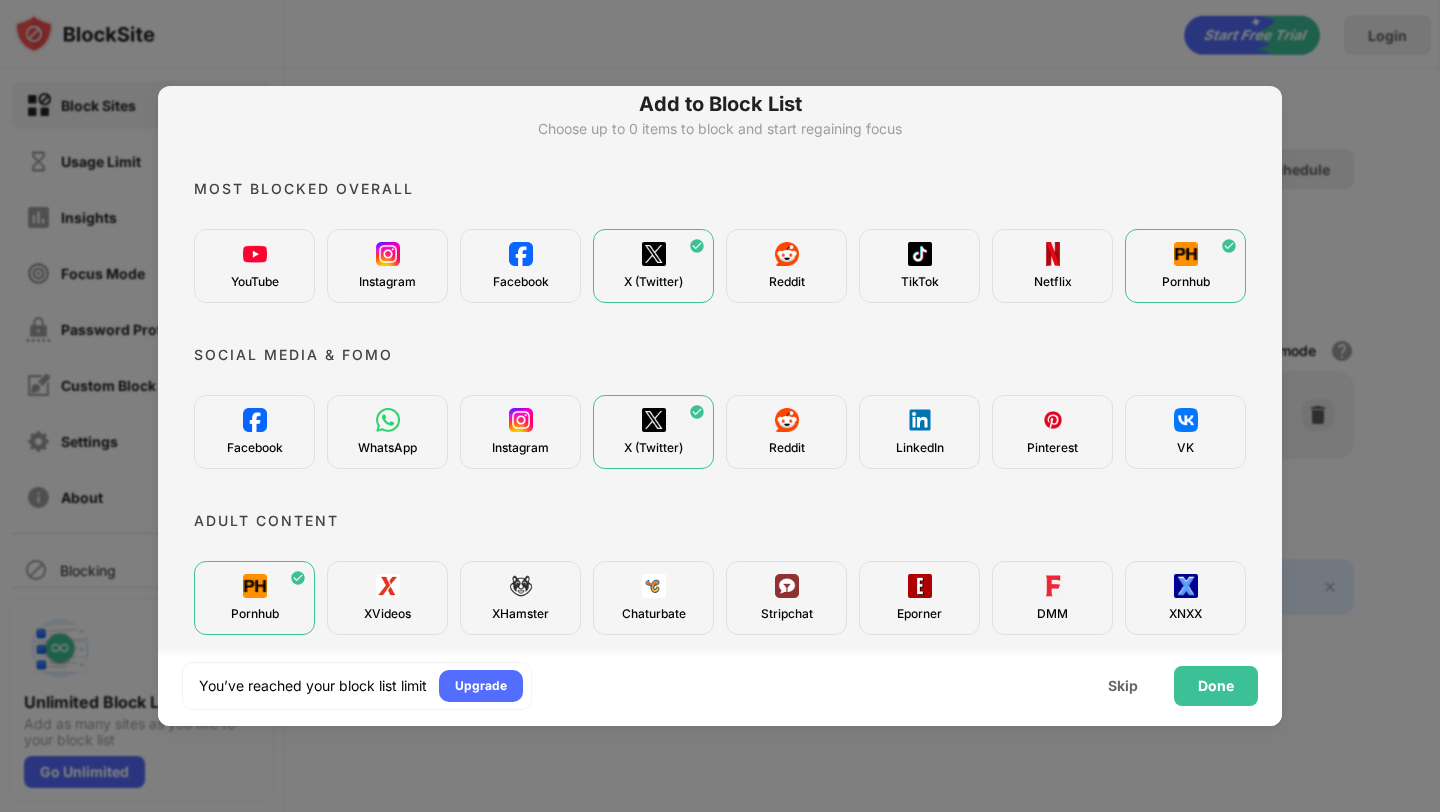 scroll, scrollTop: 18, scrollLeft: 0, axis: vertical 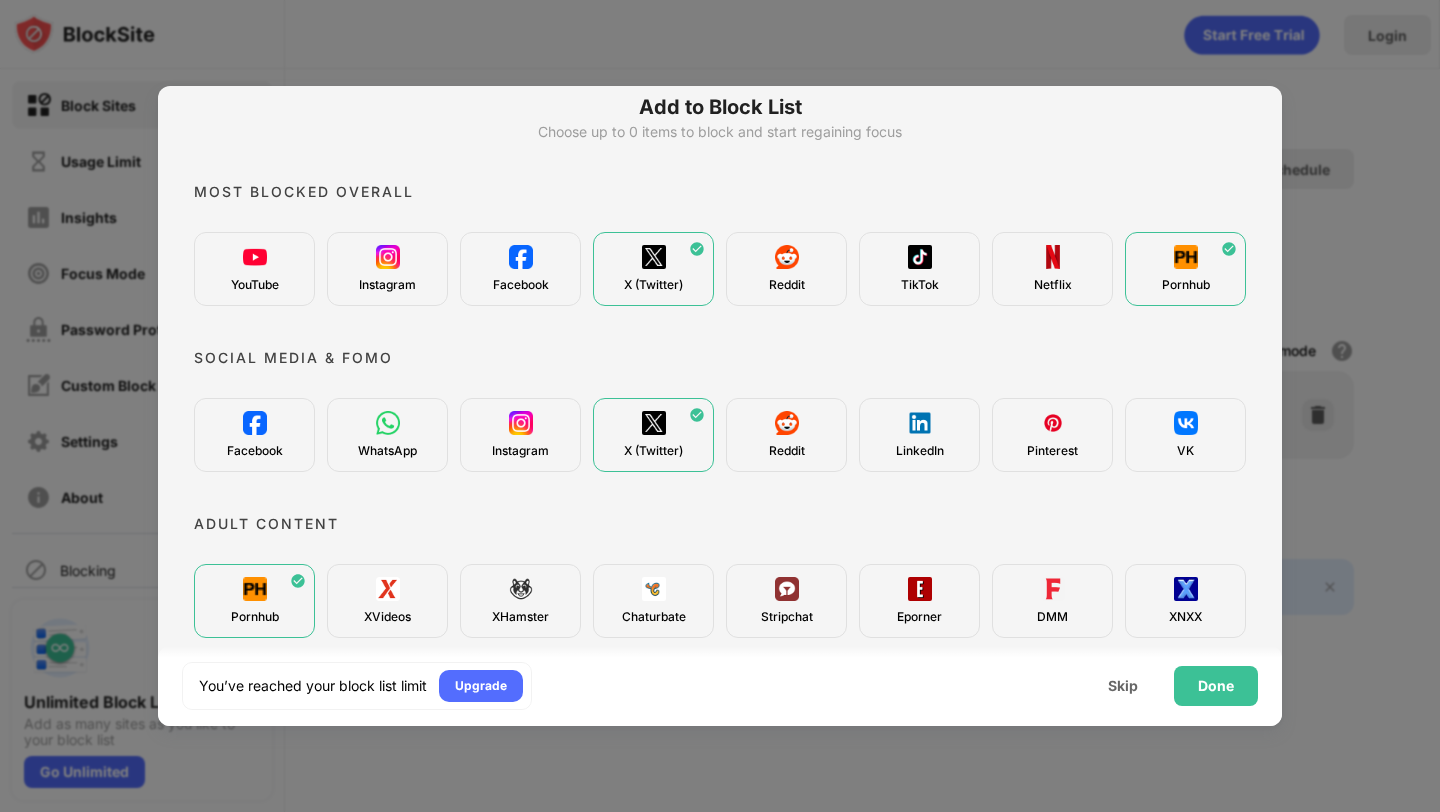 drag, startPoint x: 226, startPoint y: 358, endPoint x: 519, endPoint y: 360, distance: 293.00684 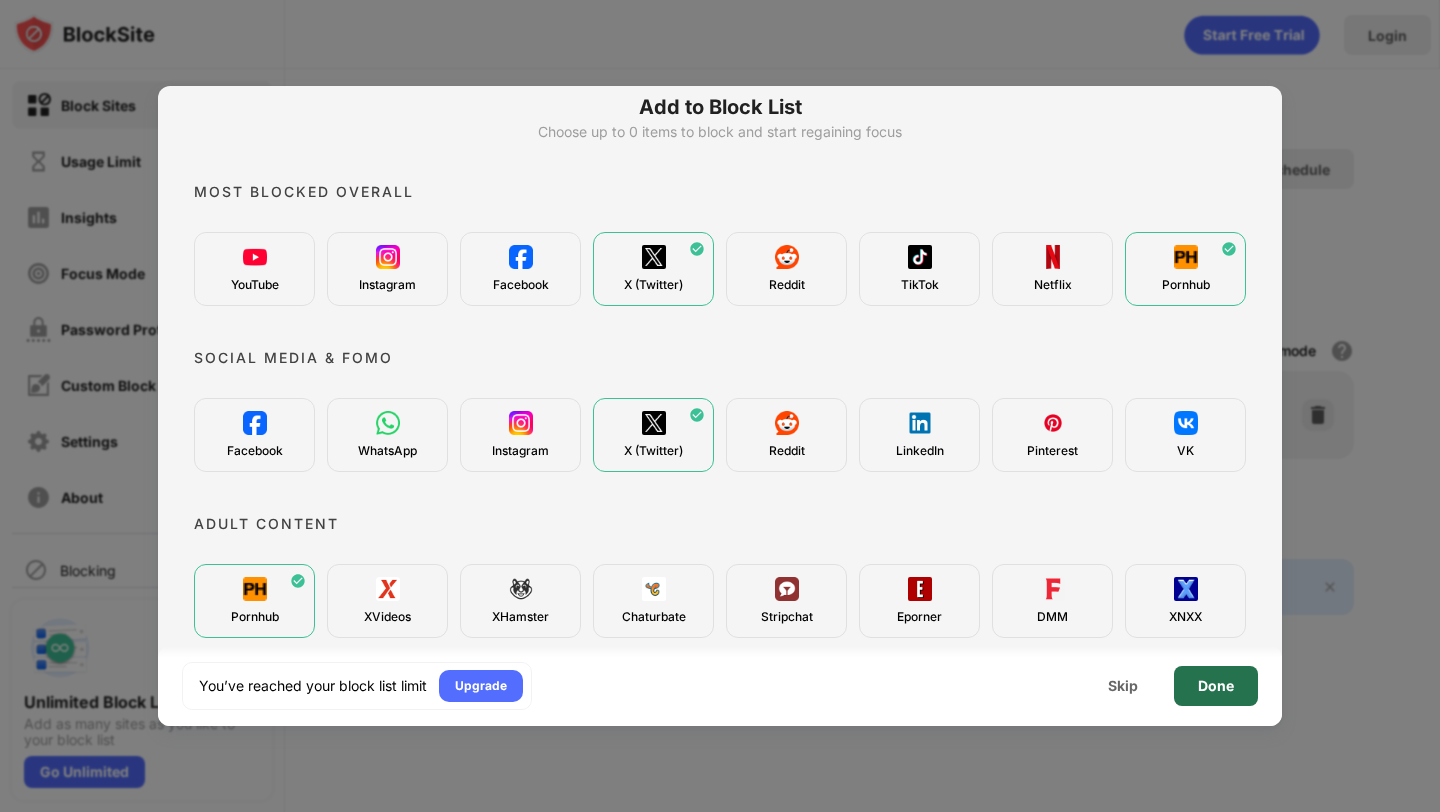 click on "Done" at bounding box center [1216, 686] 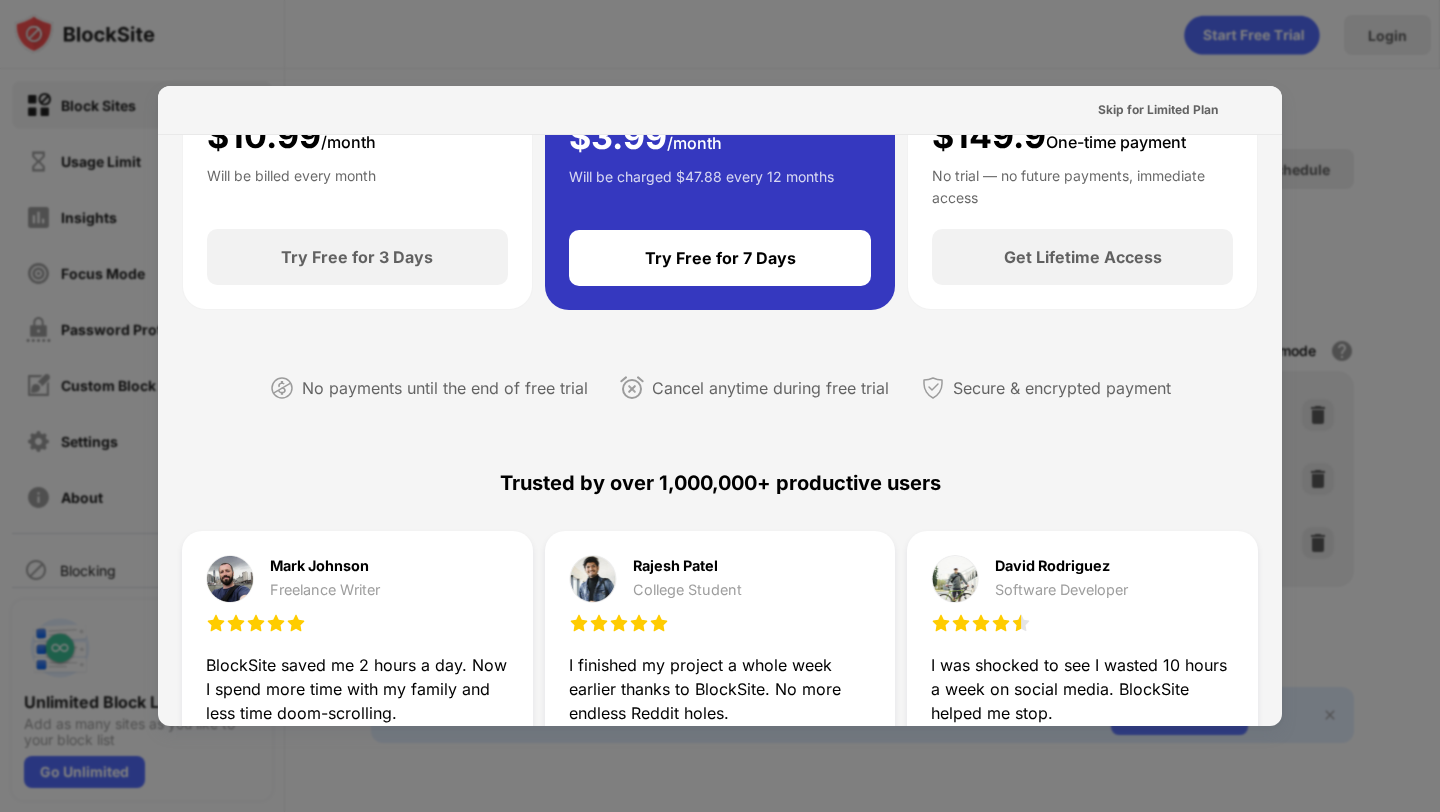 scroll, scrollTop: 288, scrollLeft: 0, axis: vertical 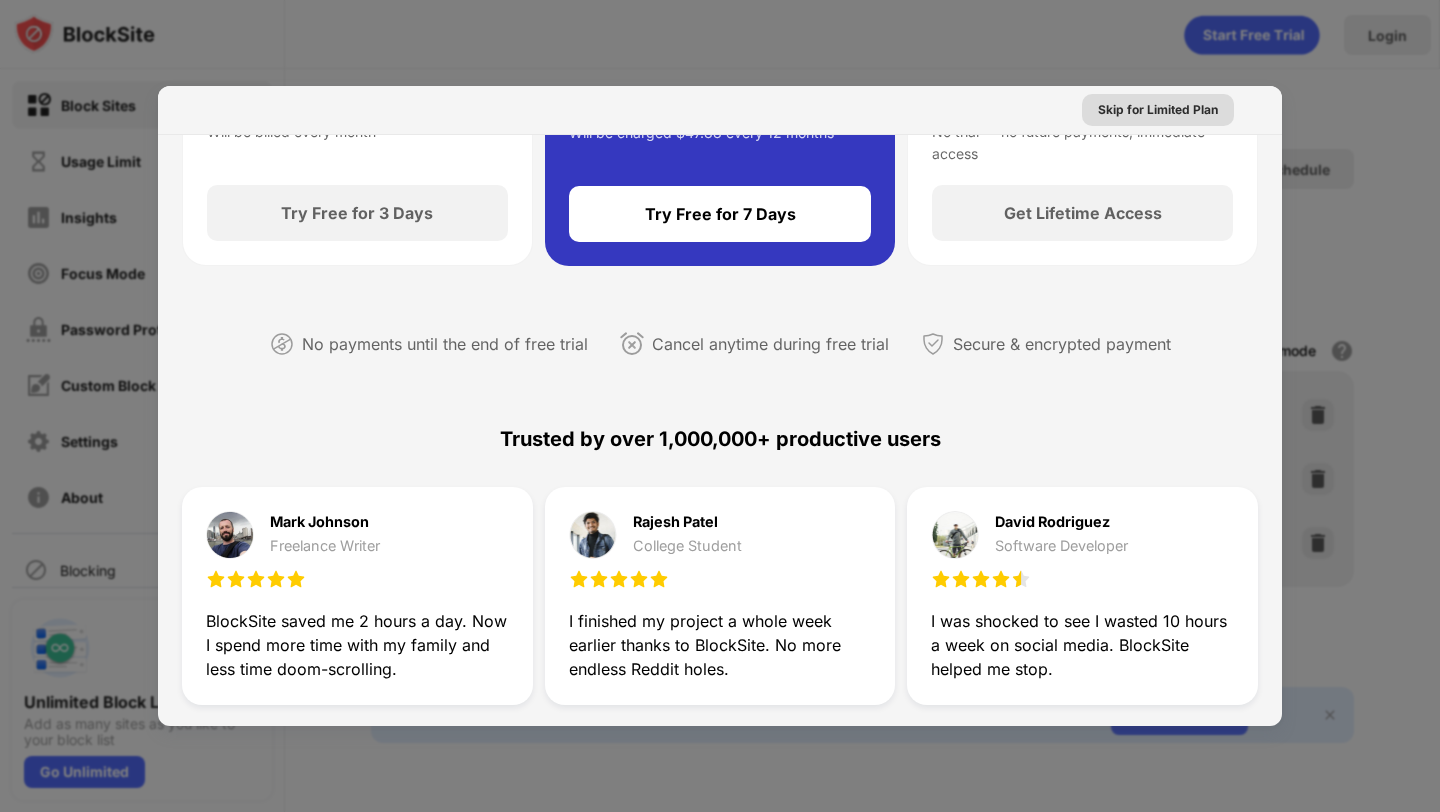 click on "Skip for Limited Plan" at bounding box center (1158, 110) 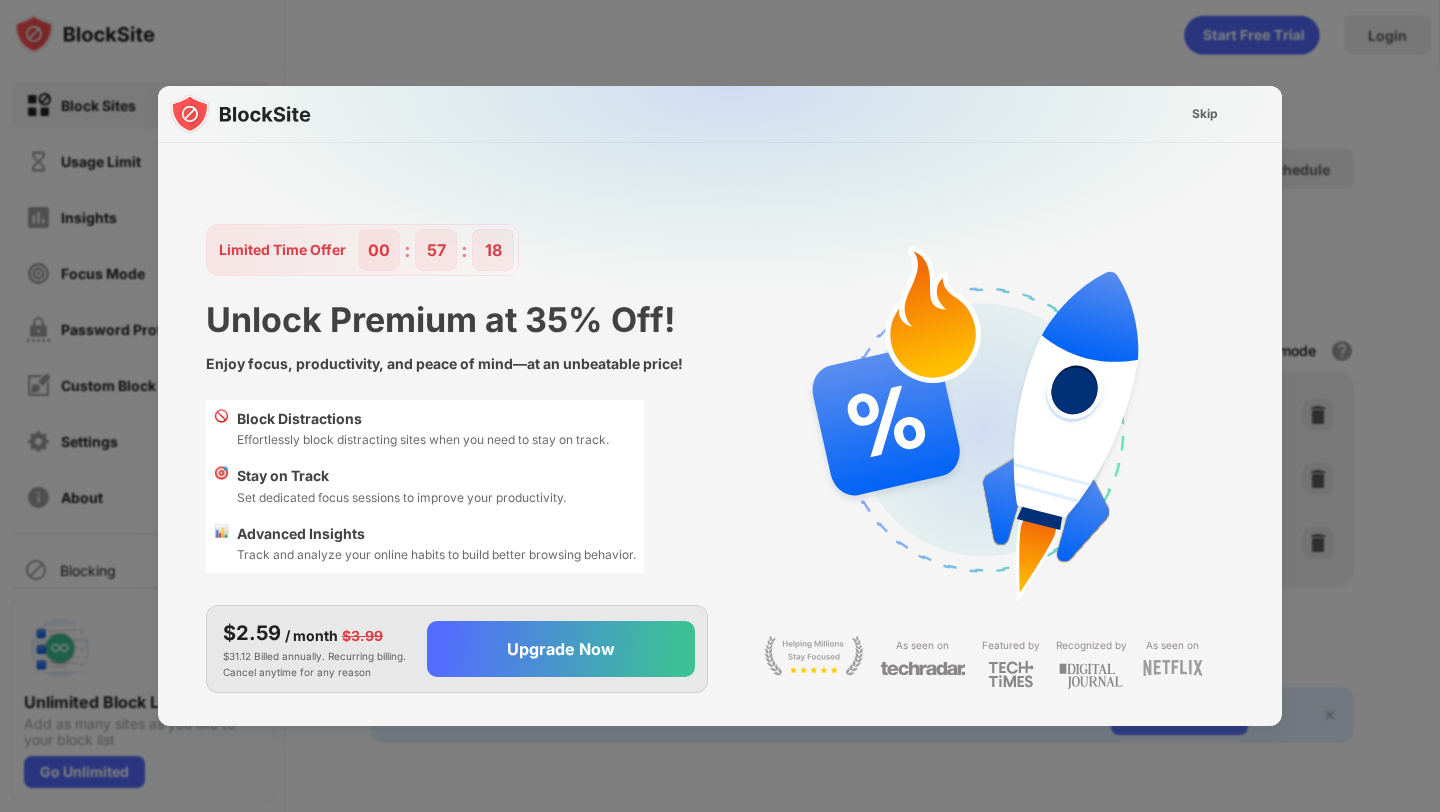 scroll, scrollTop: 0, scrollLeft: 0, axis: both 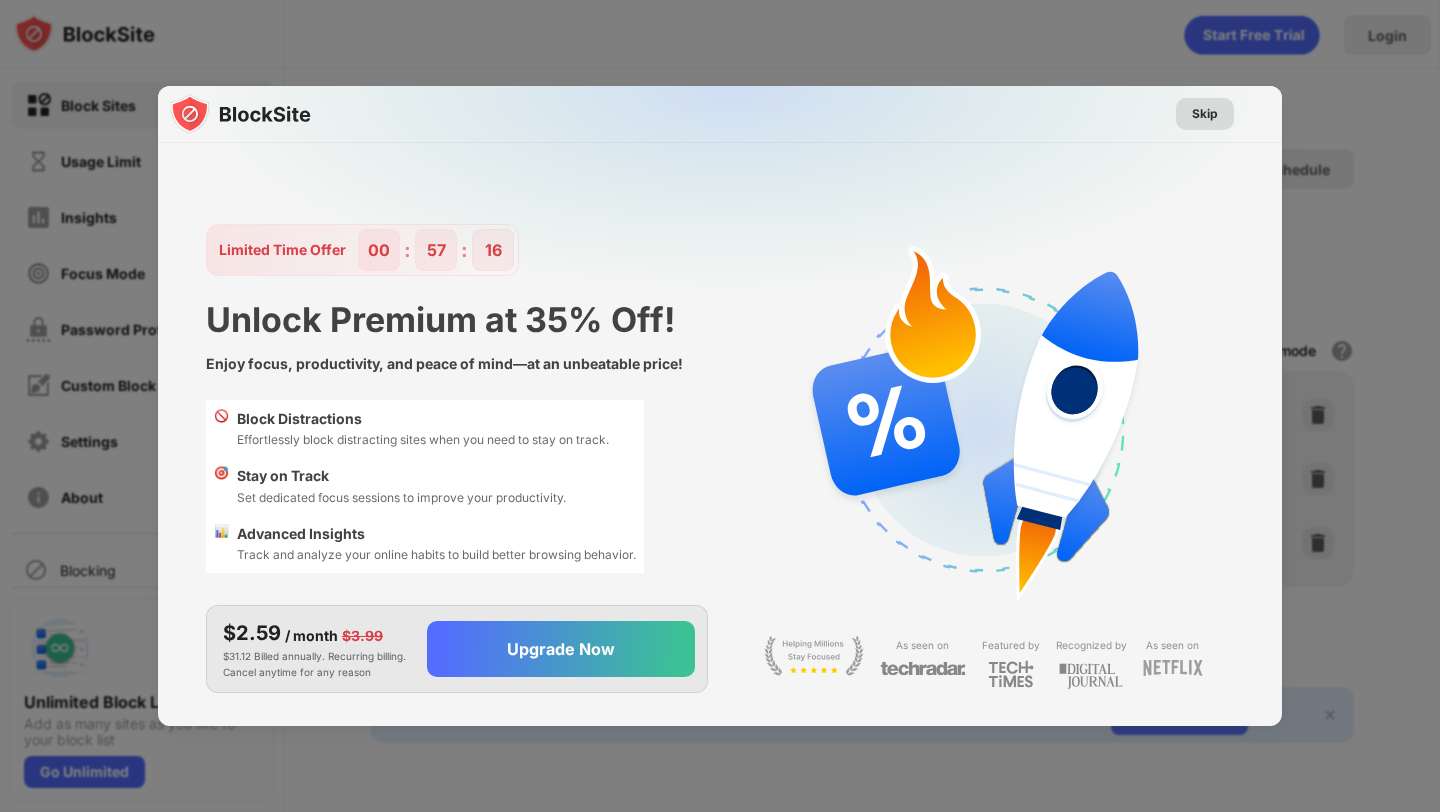 click on "Skip" at bounding box center (1205, 114) 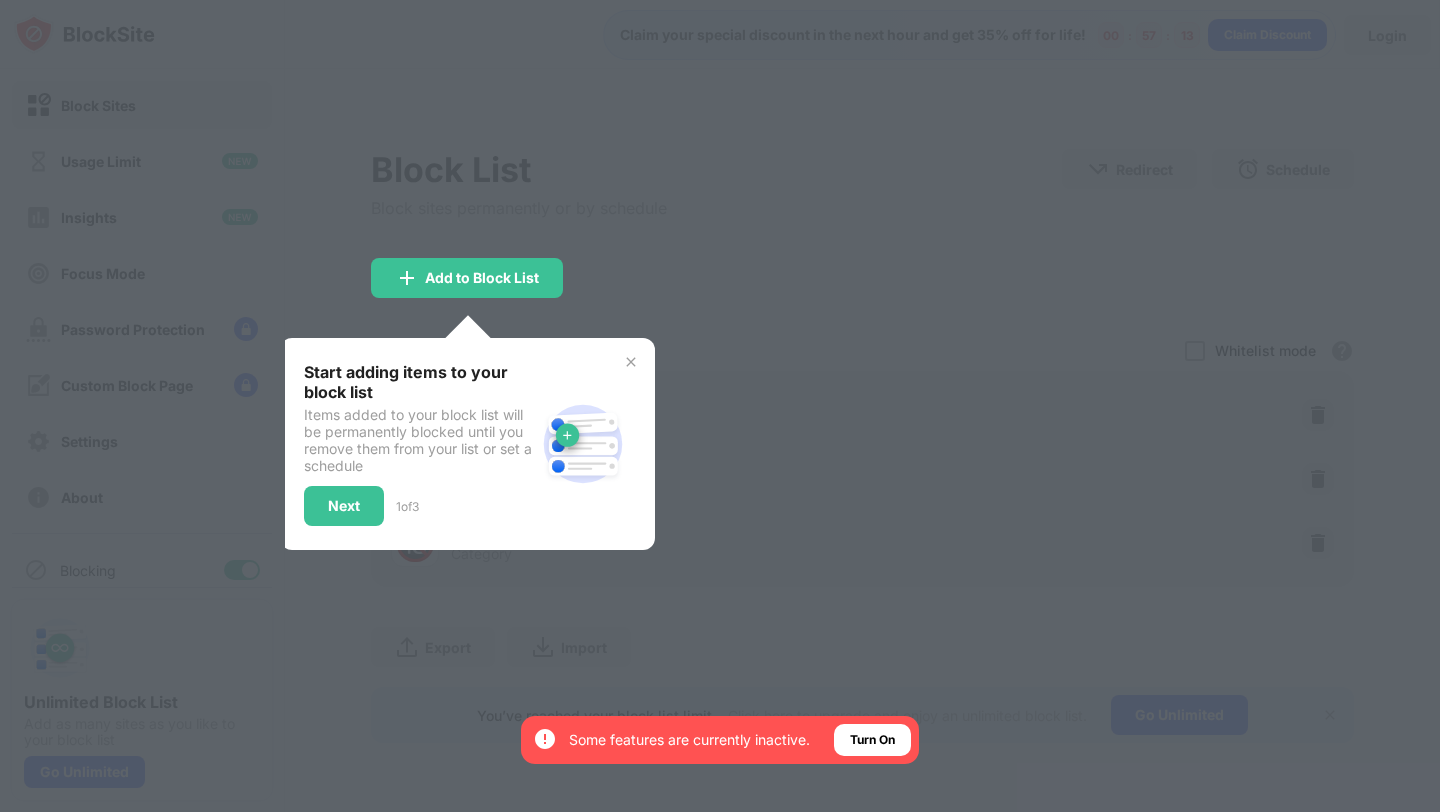 click on "Start adding items to your block list Items added to your block list will be permanently blocked until you remove them from your list or set a schedule Next 1  of  3" at bounding box center [419, 444] 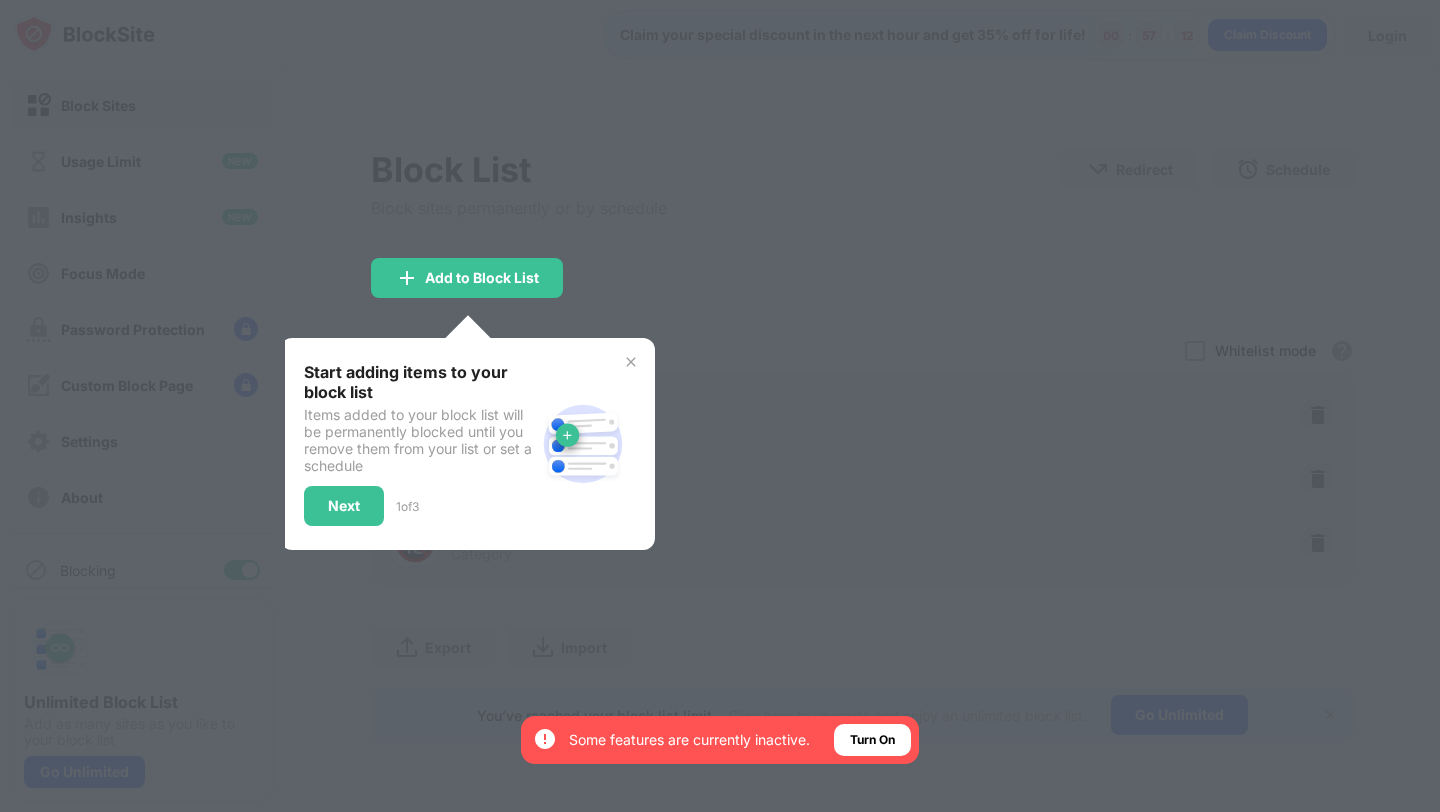 click on "Start adding items to your block list Items added to your block list will be permanently blocked until you remove them from your list or set a schedule Next 1  of  3" at bounding box center [419, 444] 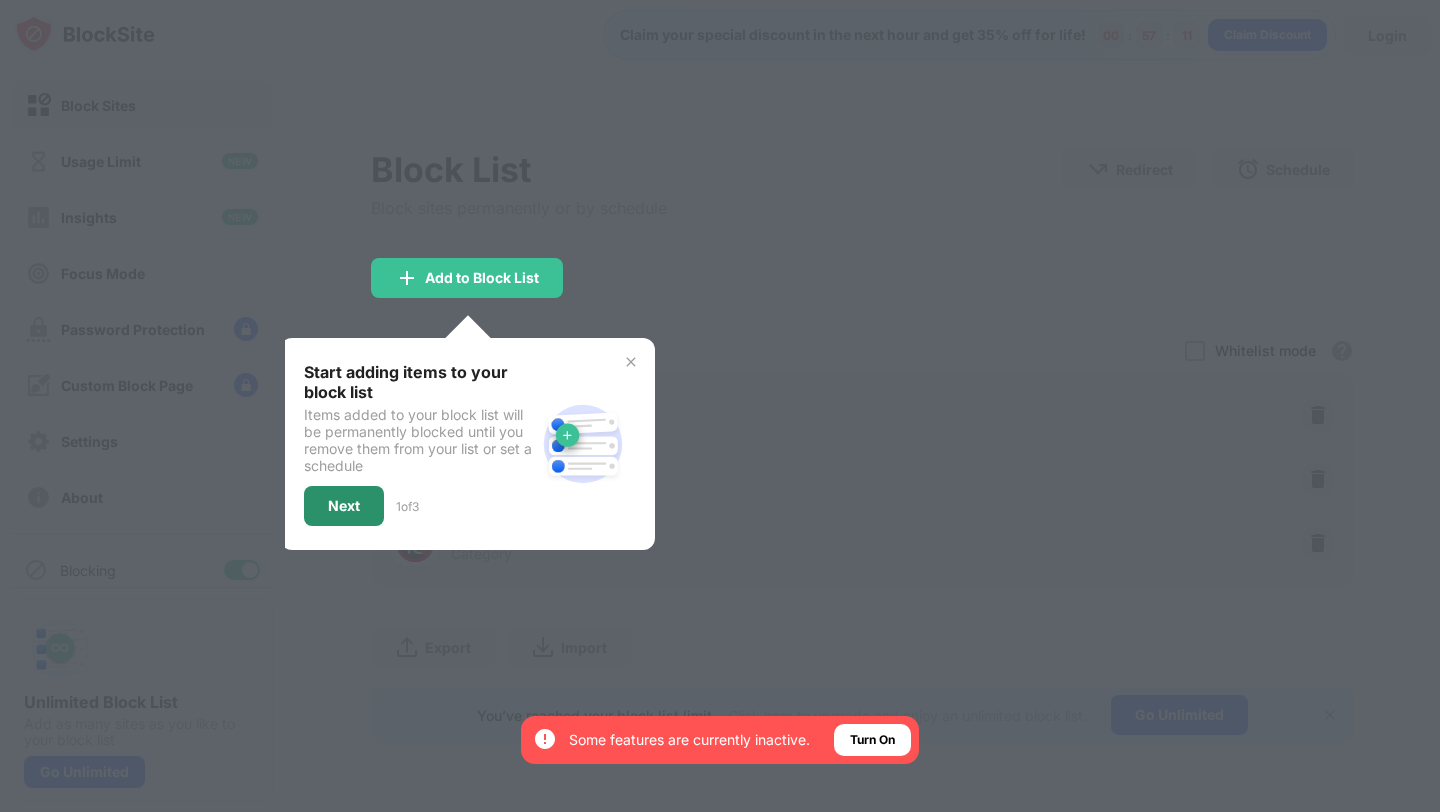 click on "Next" at bounding box center [344, 506] 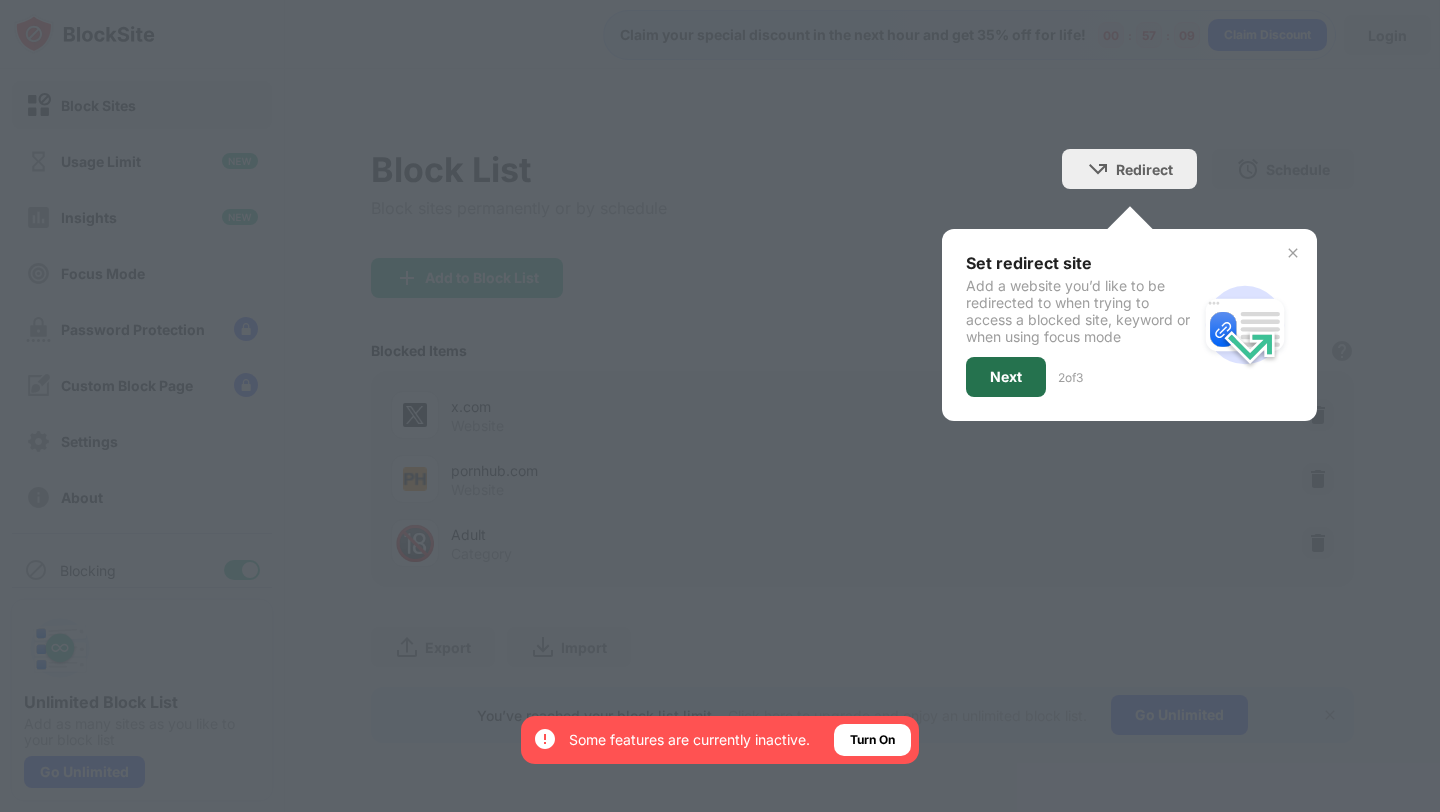 click on "Next" at bounding box center (1006, 377) 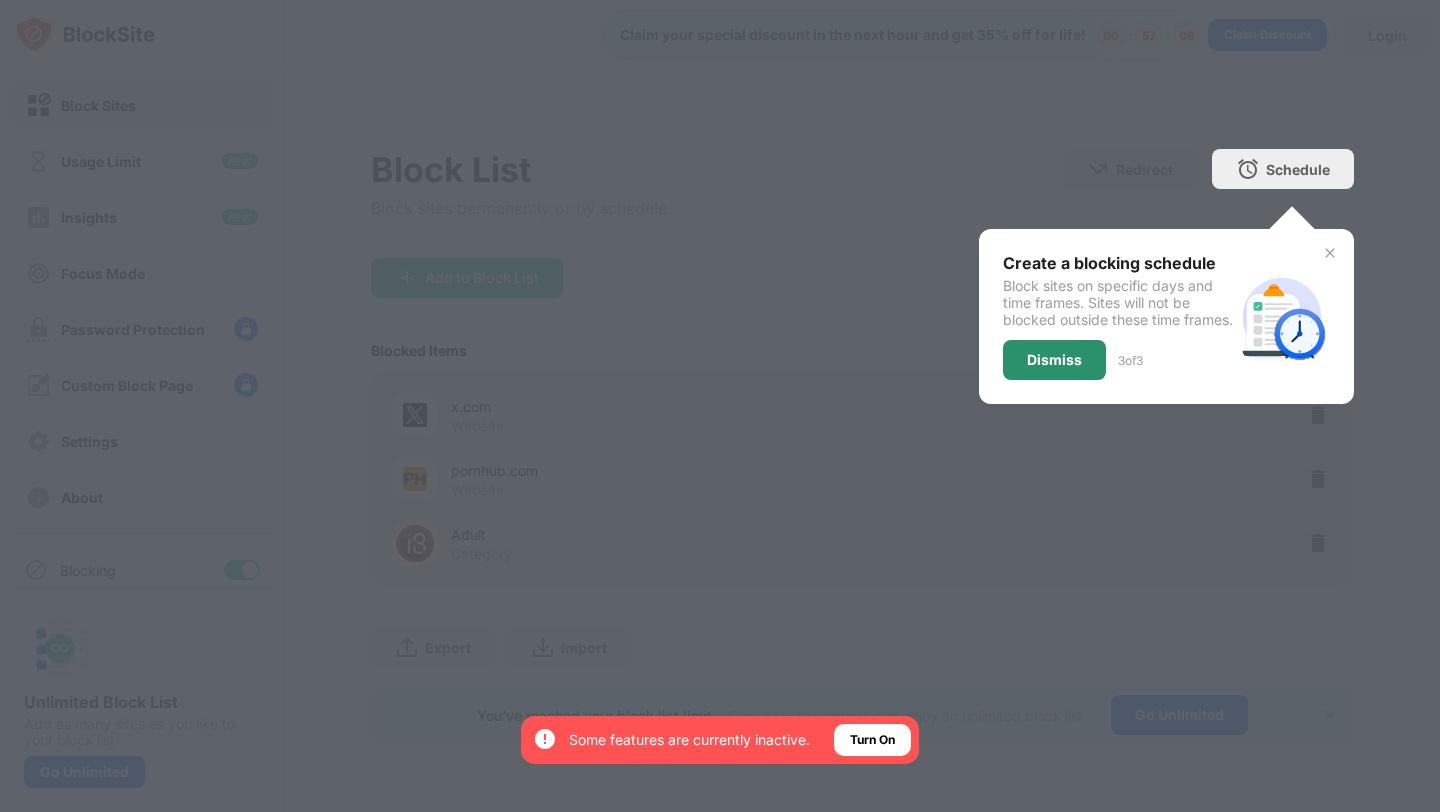click on "Dismiss" at bounding box center [1054, 360] 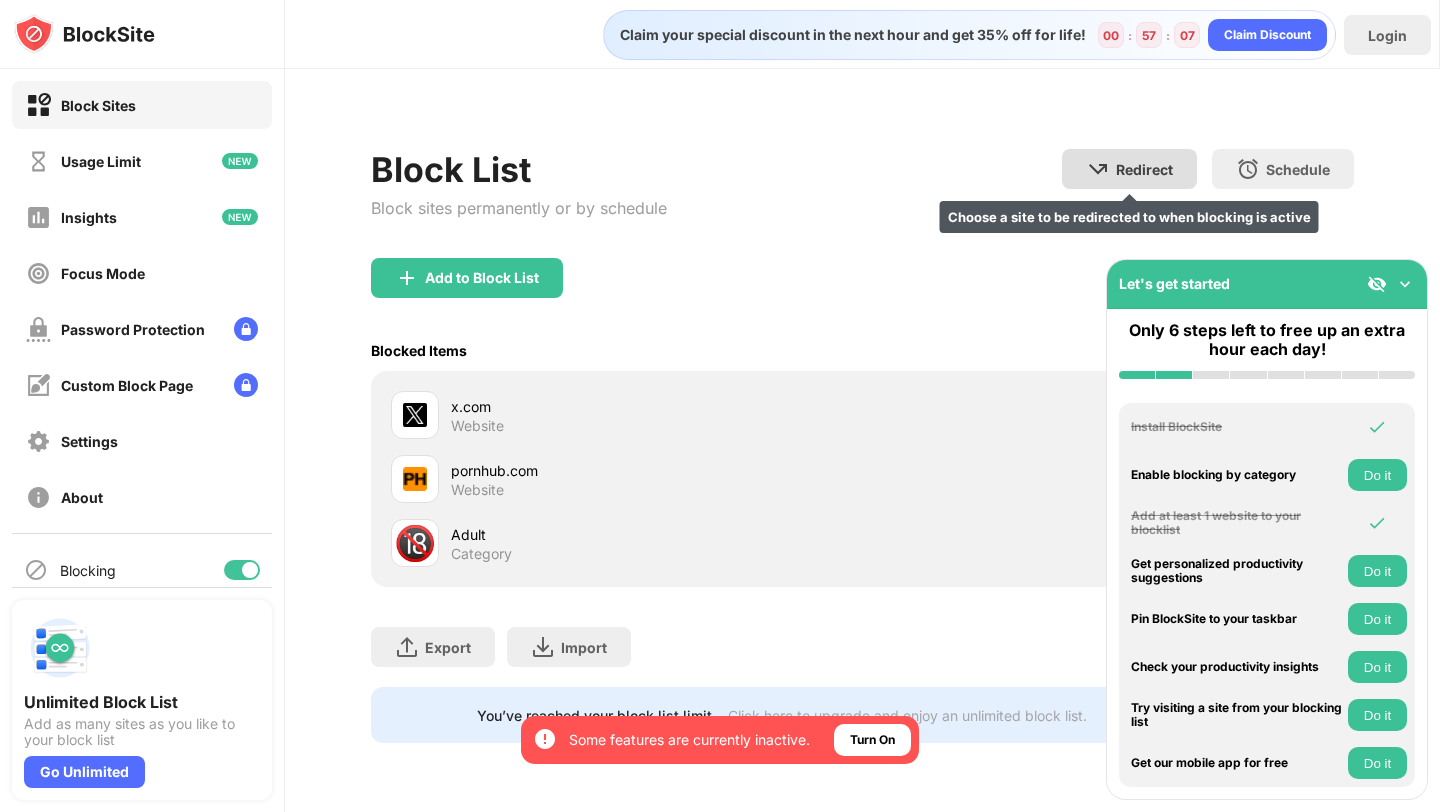 click on "Redirect" at bounding box center [1144, 169] 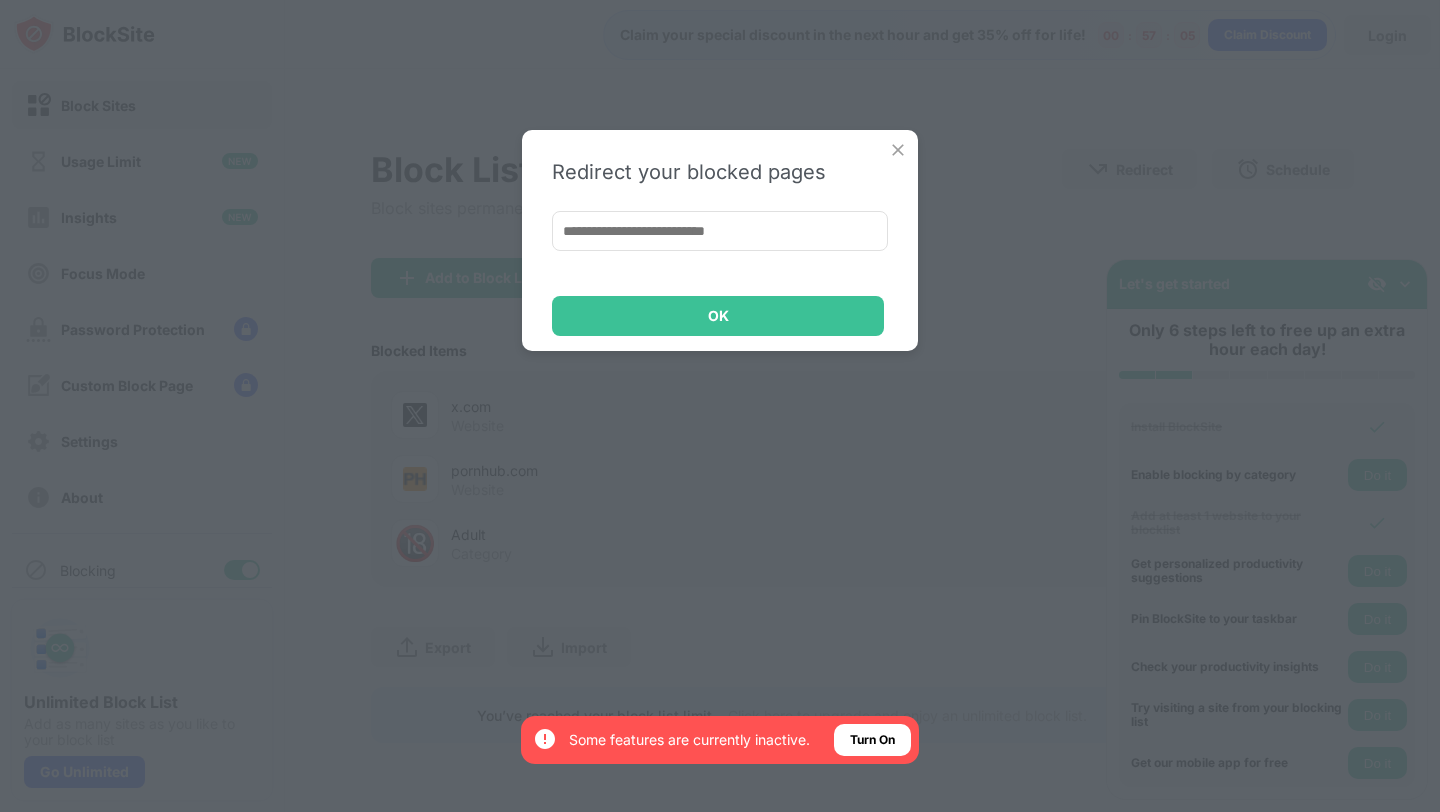 click at bounding box center (720, 231) 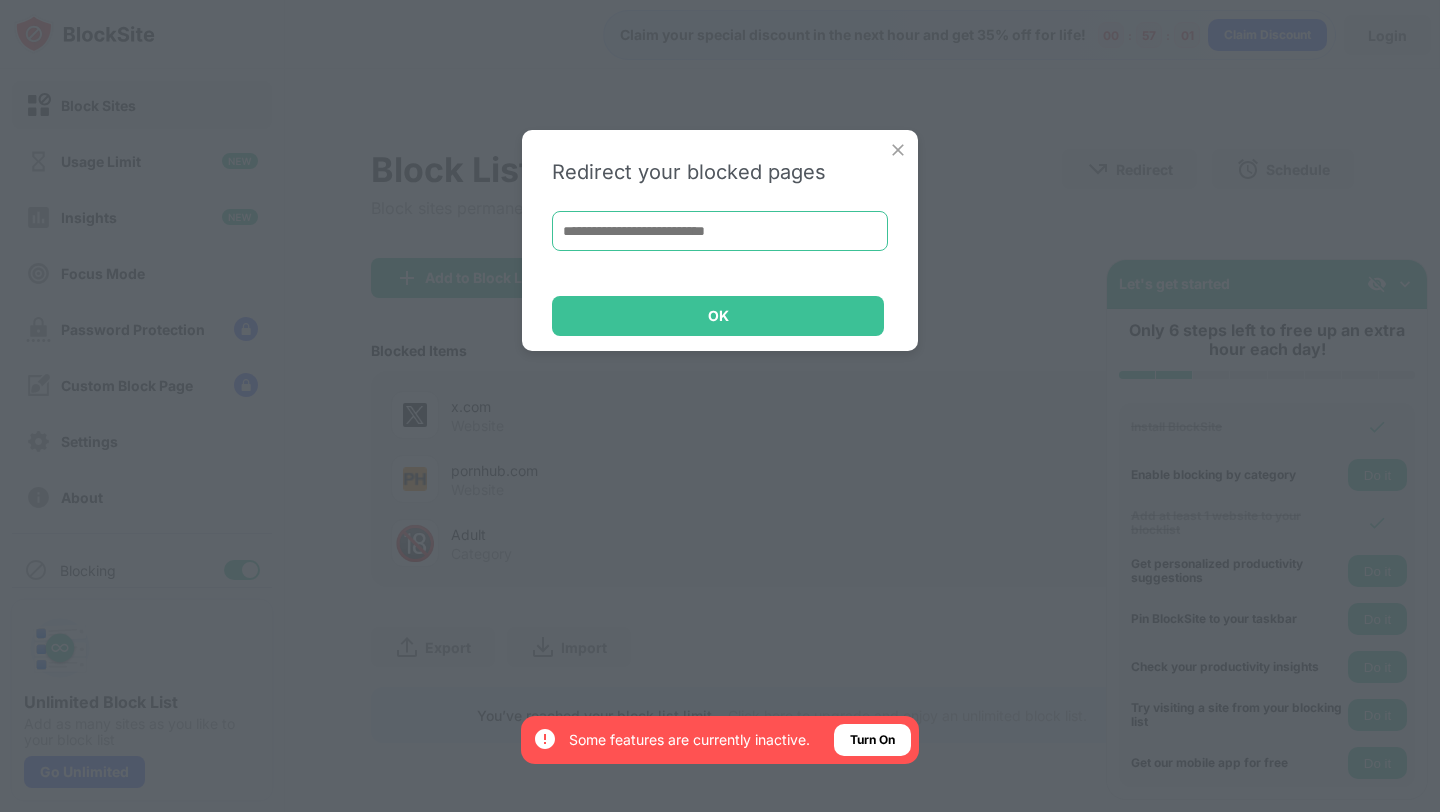 click at bounding box center (720, 231) 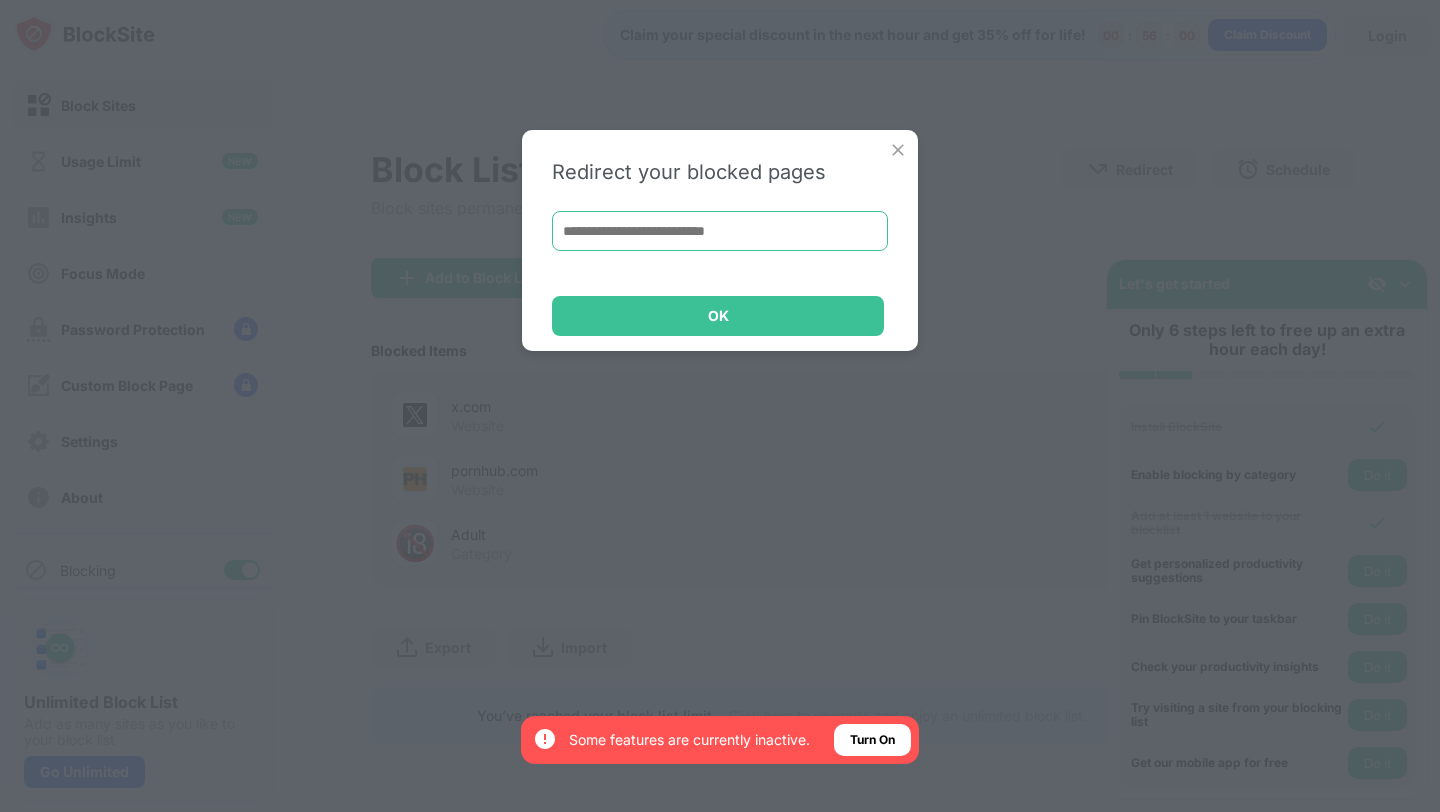 click at bounding box center [720, 231] 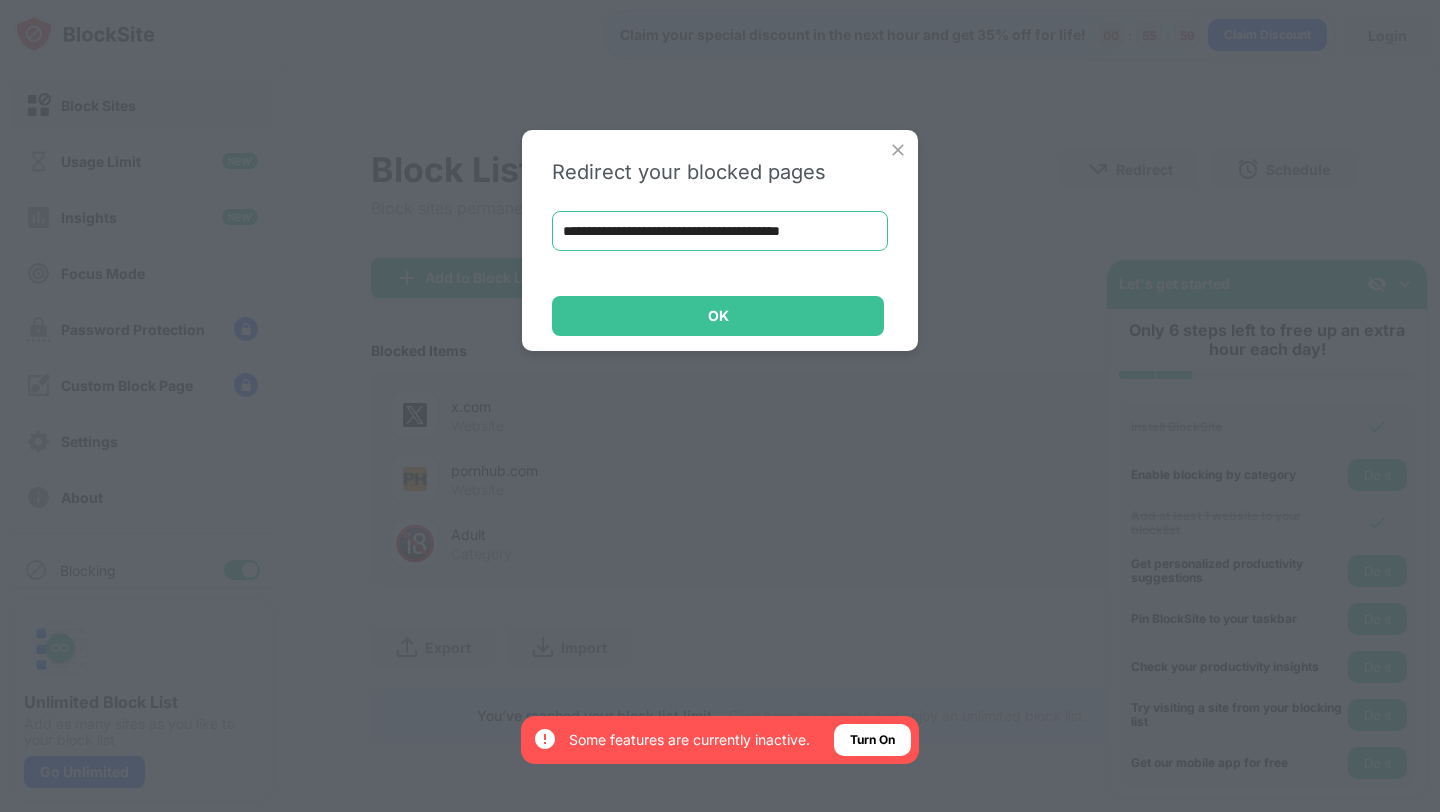 scroll, scrollTop: 0, scrollLeft: 12, axis: horizontal 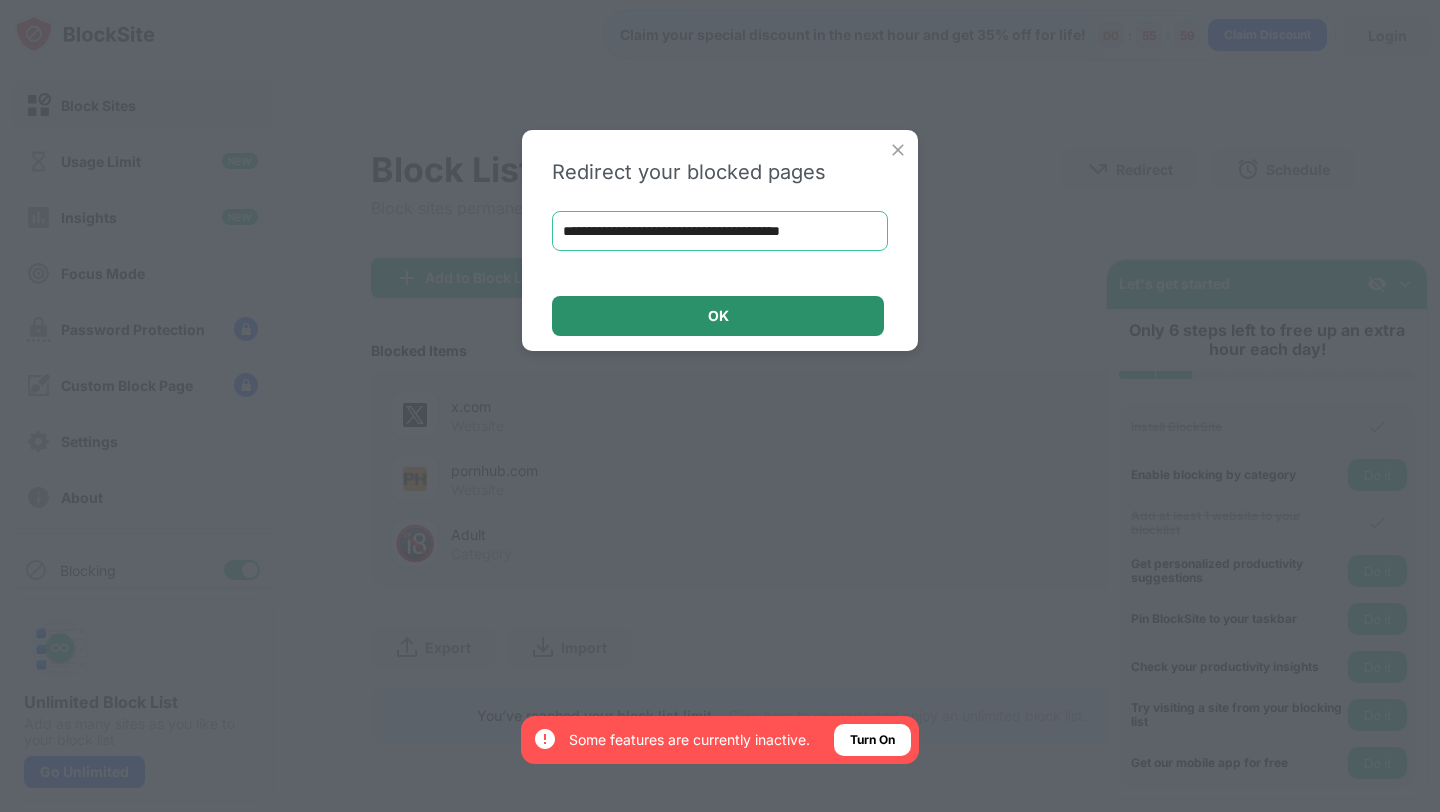 type on "**********" 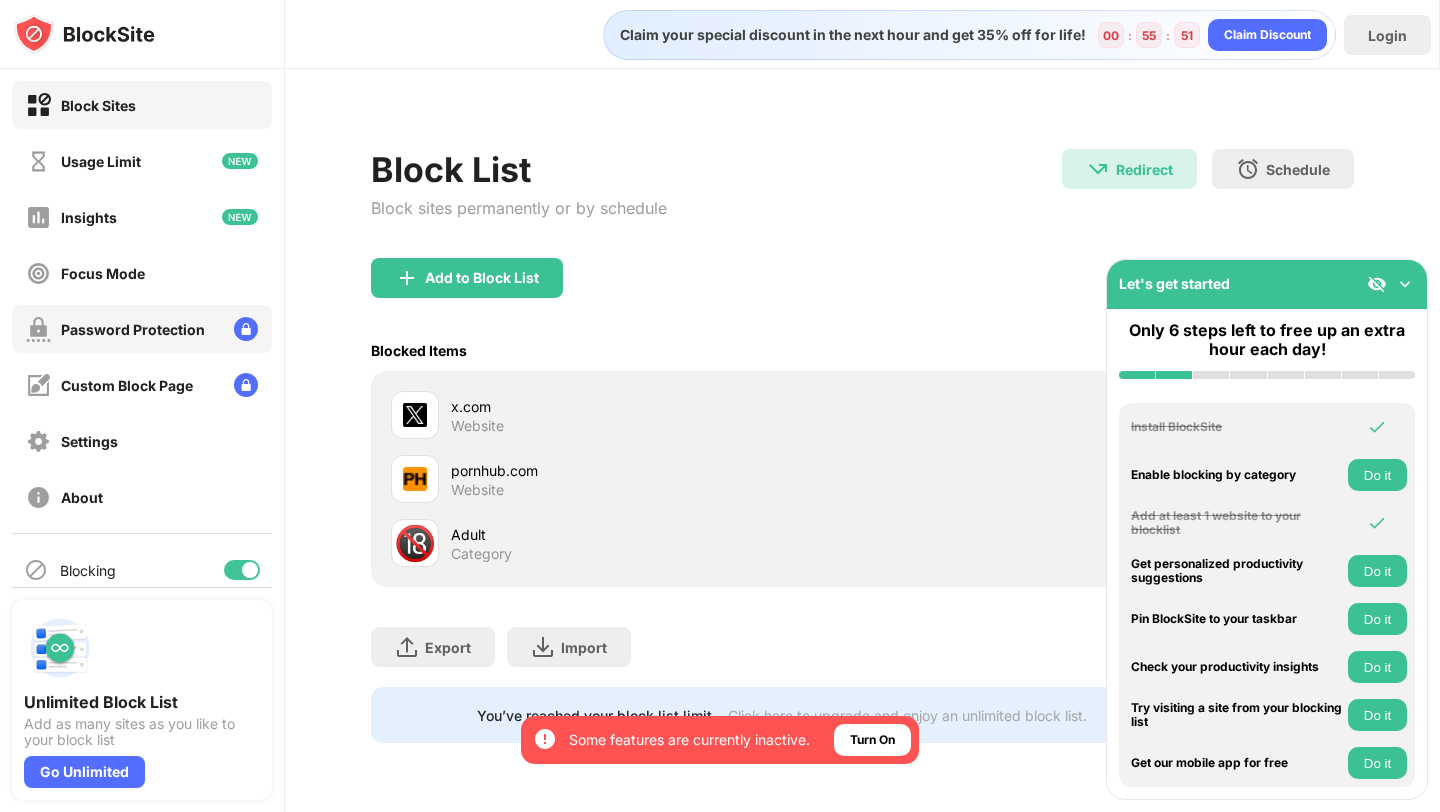 click on "Password Protection" at bounding box center [142, 329] 